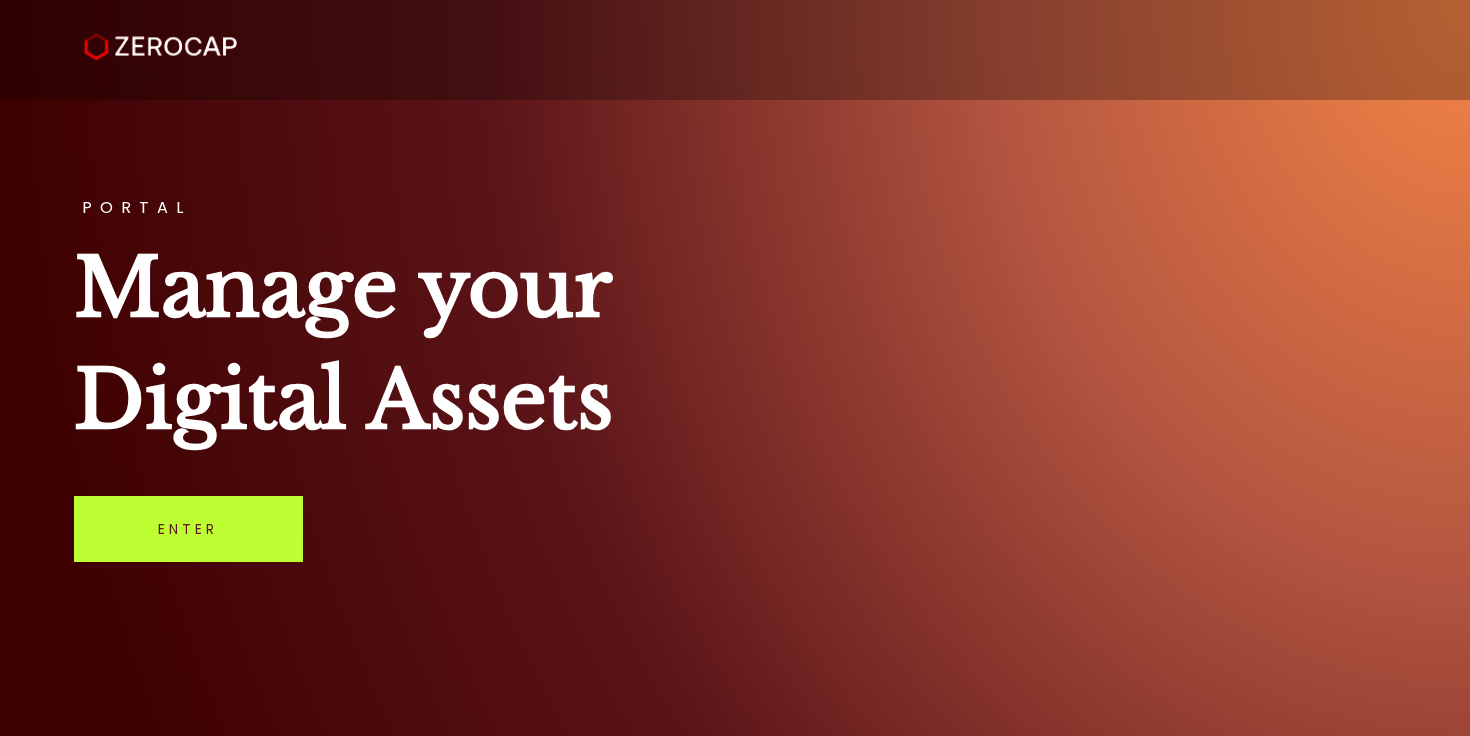 scroll, scrollTop: 0, scrollLeft: 0, axis: both 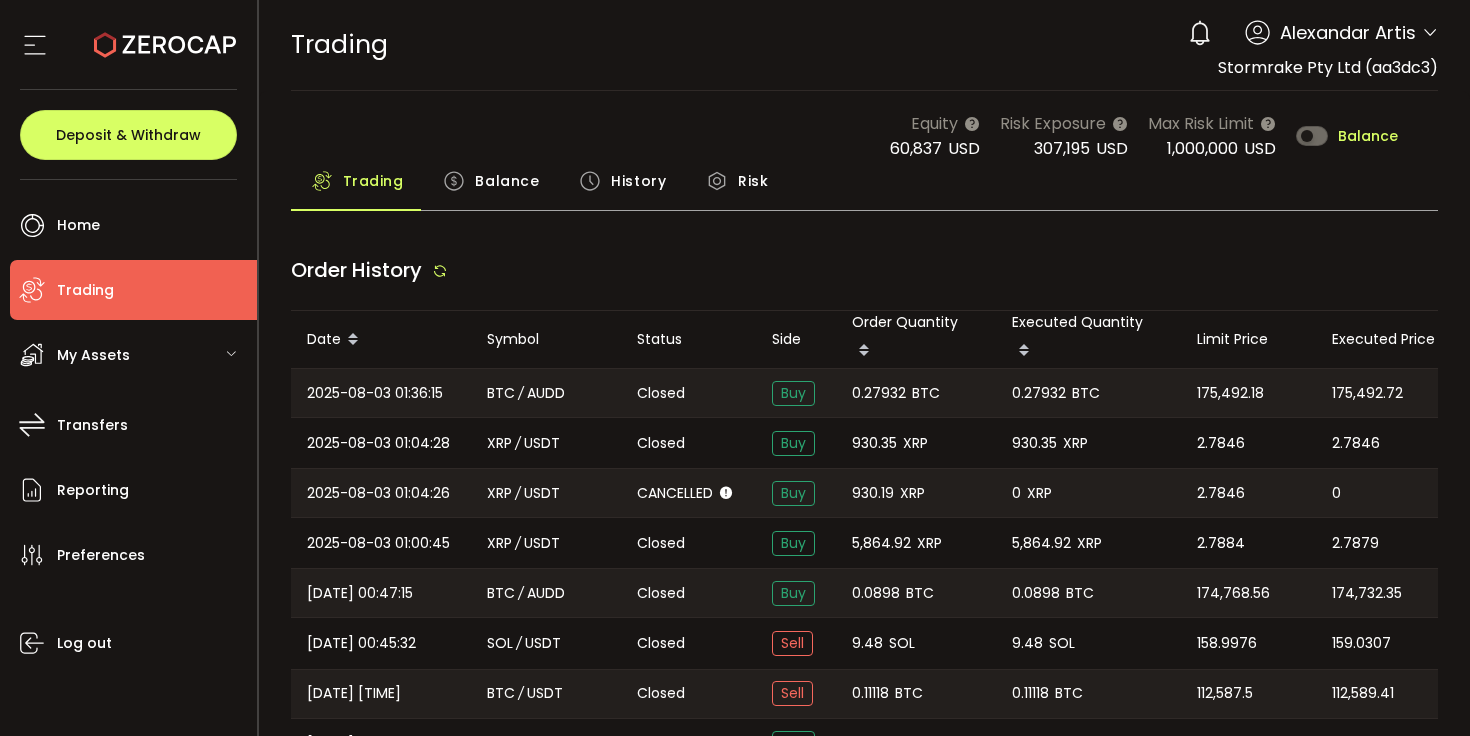 type on "***" 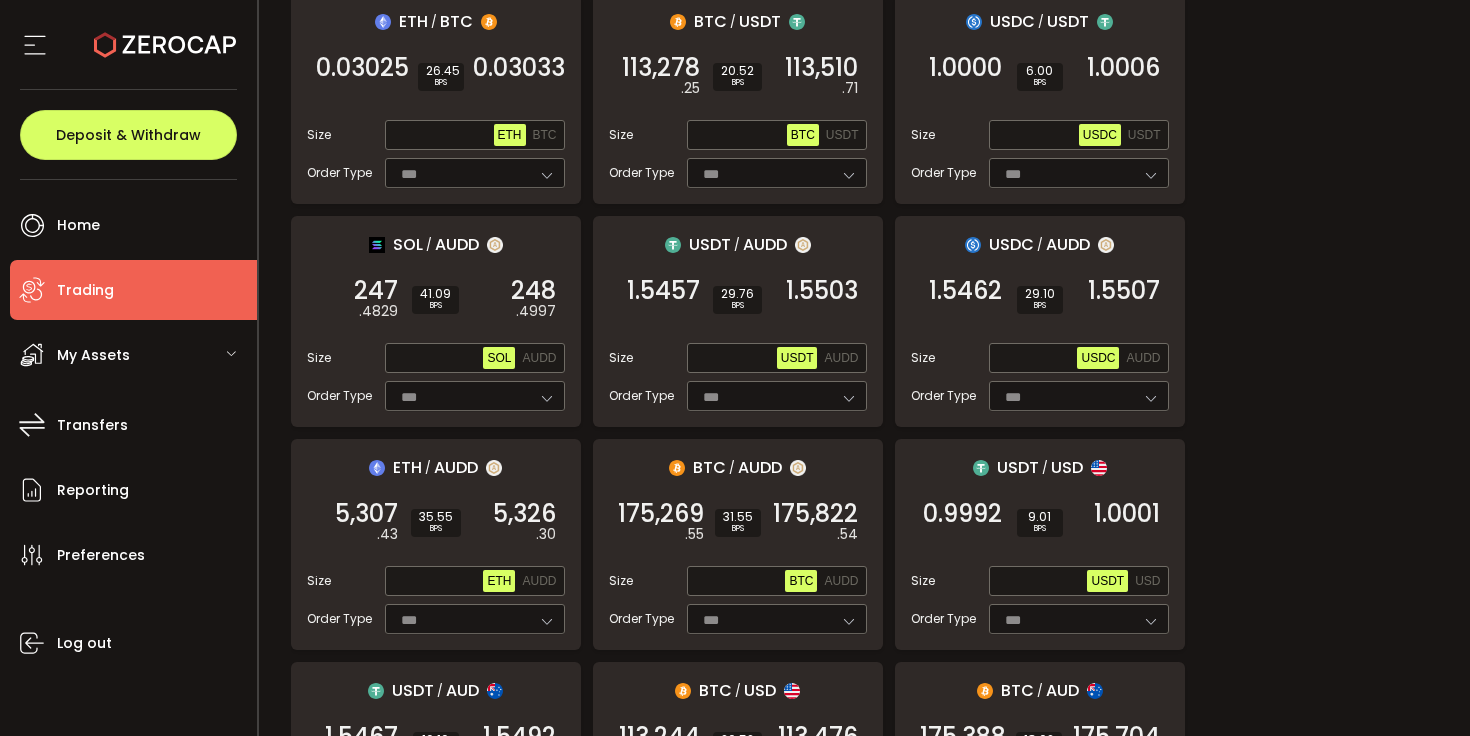 scroll, scrollTop: 473, scrollLeft: 0, axis: vertical 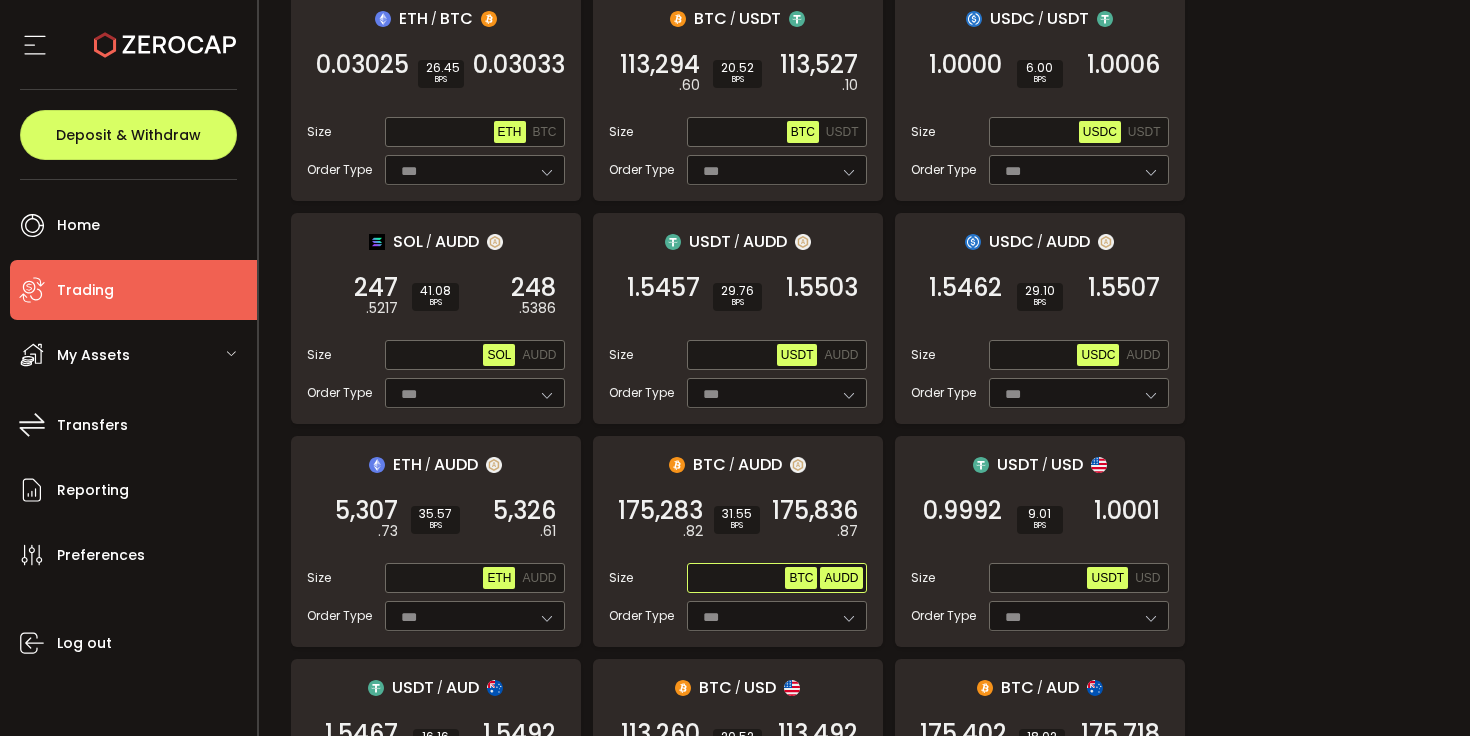 click on "AUDD" at bounding box center (841, 578) 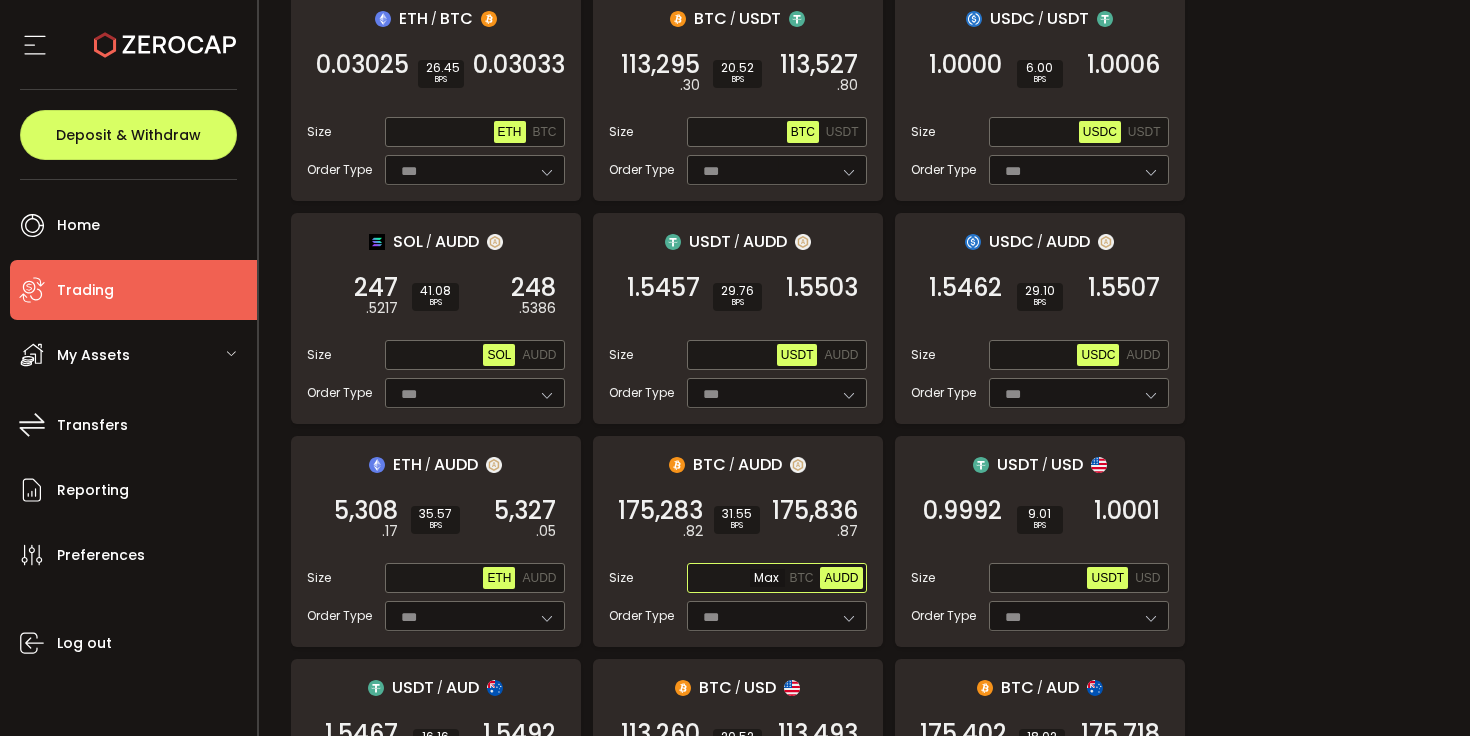 click at bounding box center (738, 579) 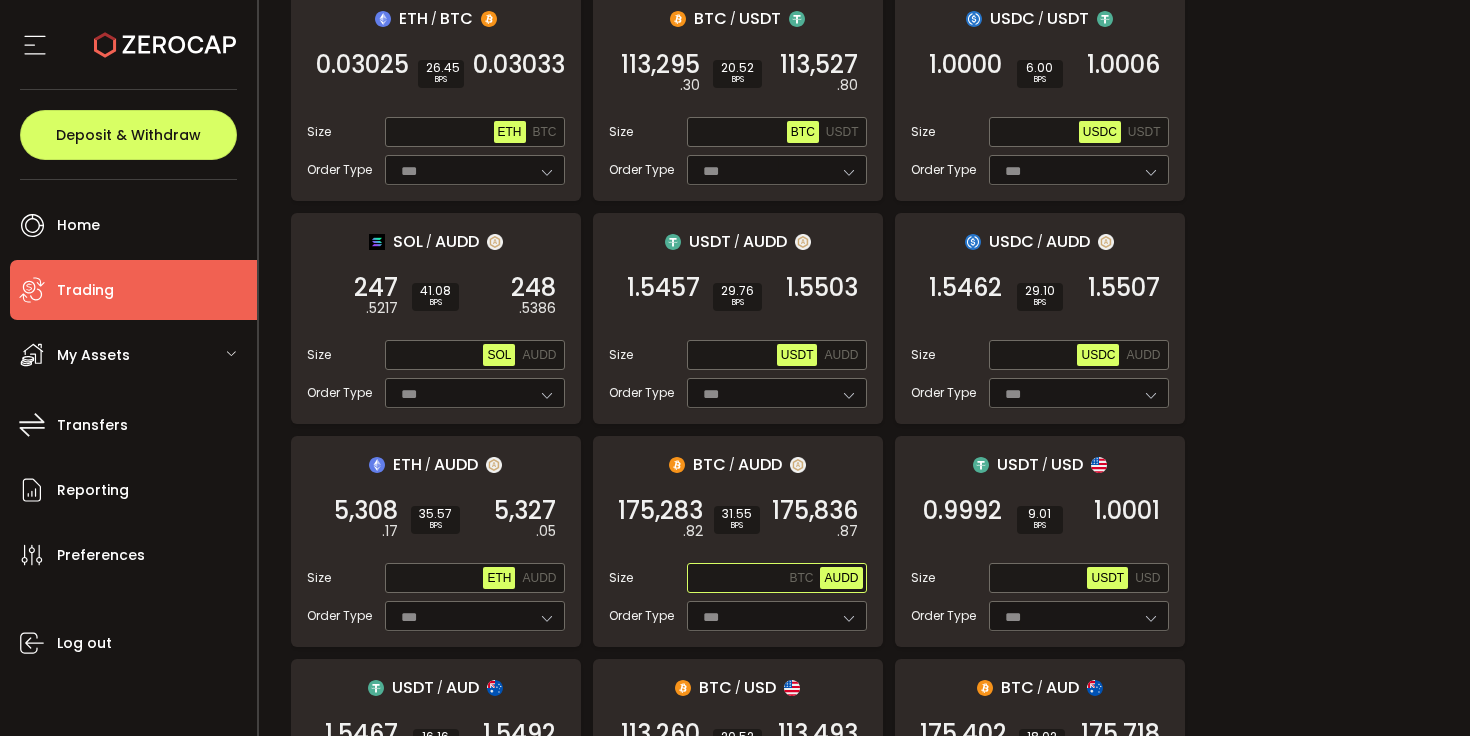 paste on "**********" 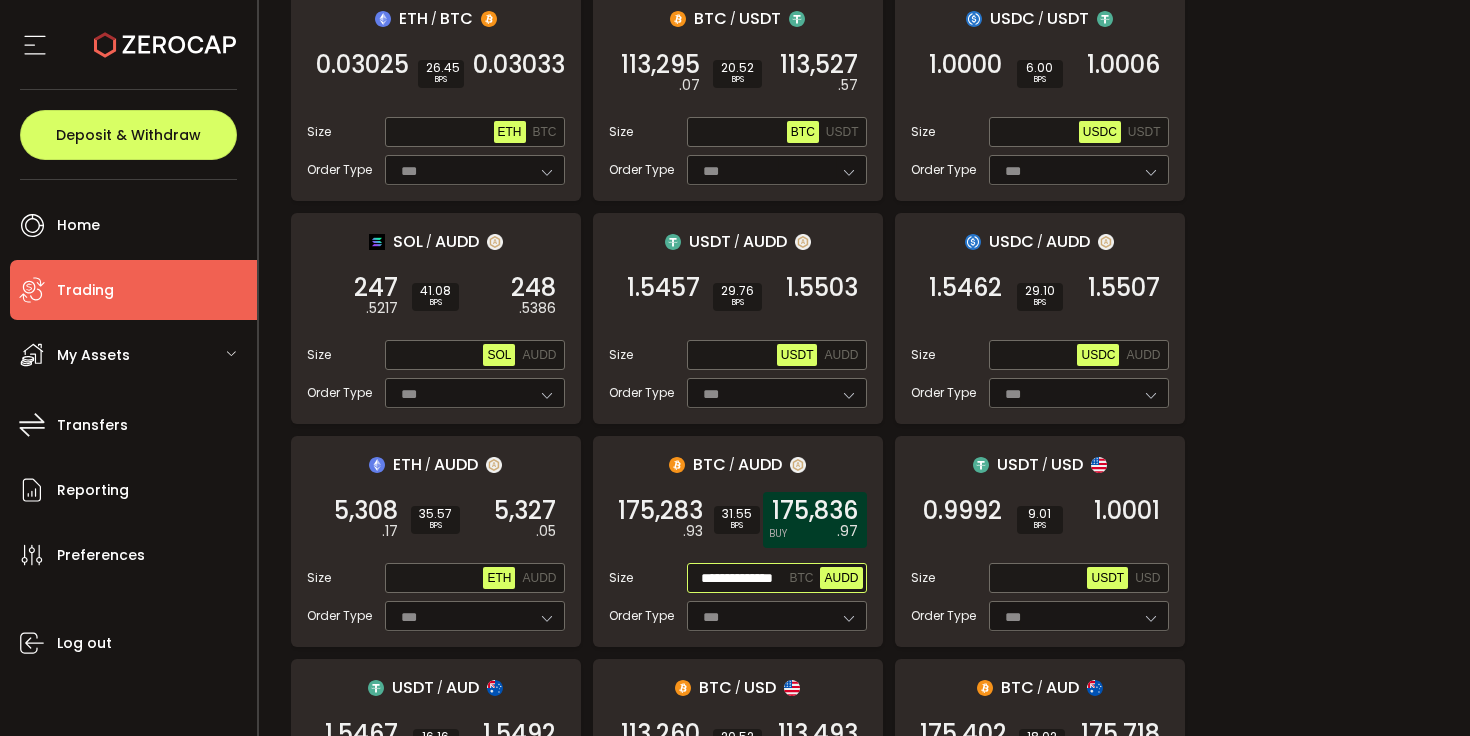 scroll, scrollTop: 0, scrollLeft: 25, axis: horizontal 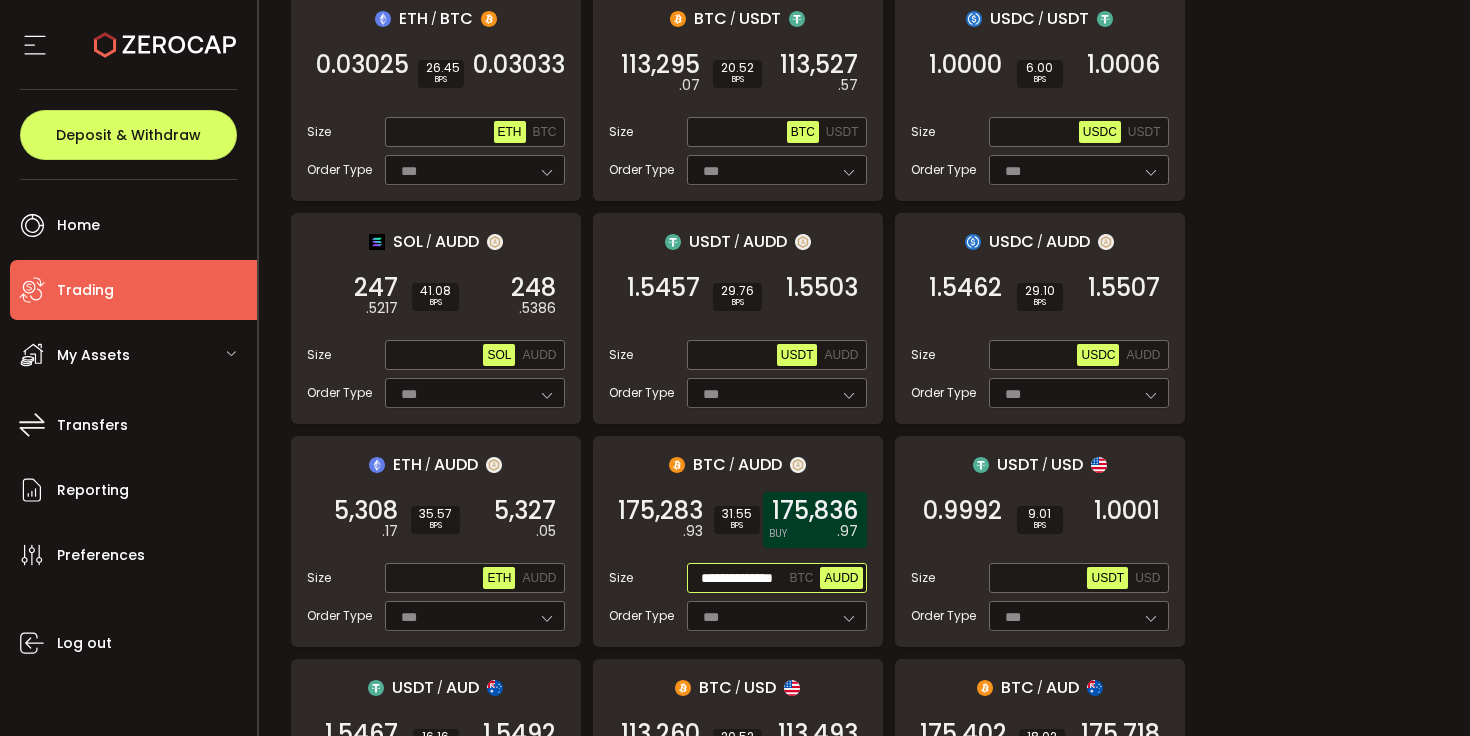 type on "**********" 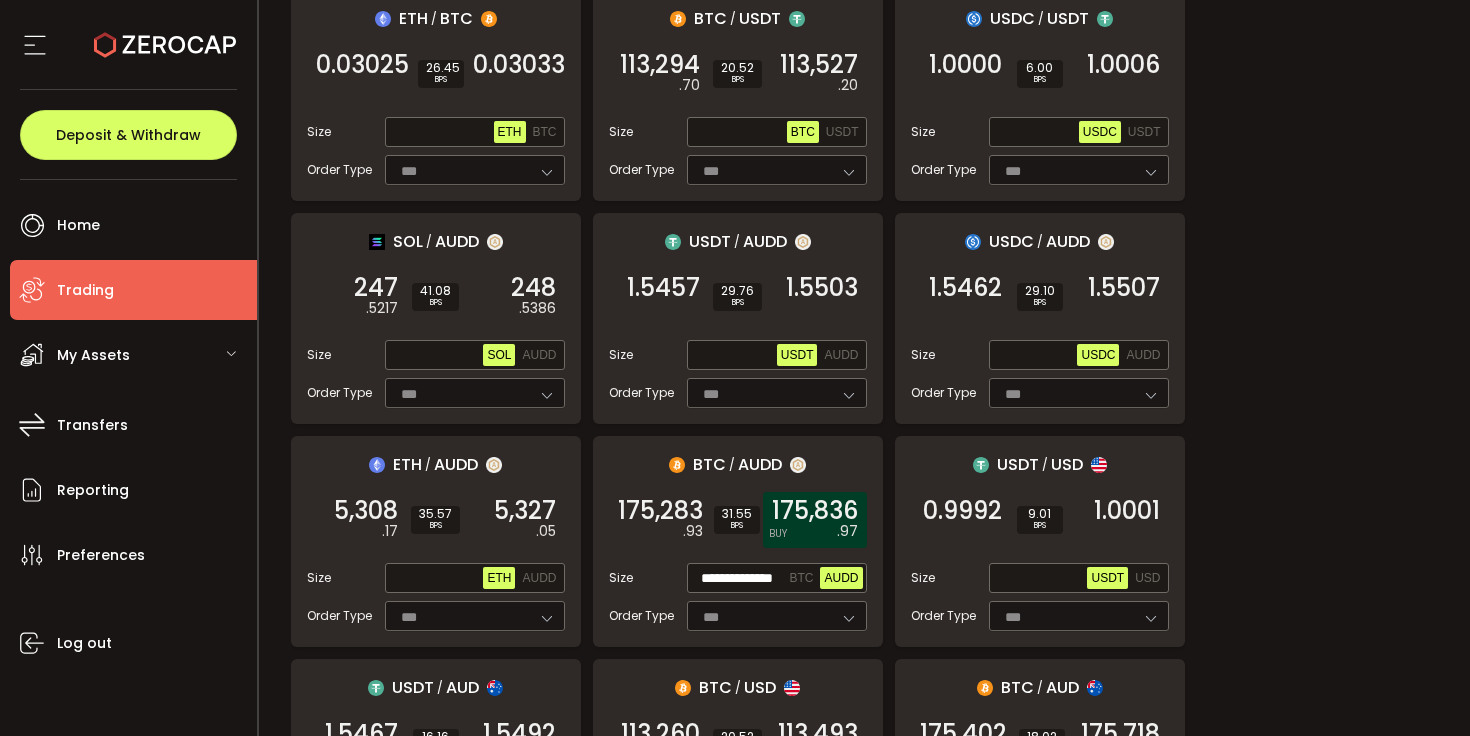 scroll, scrollTop: 0, scrollLeft: 0, axis: both 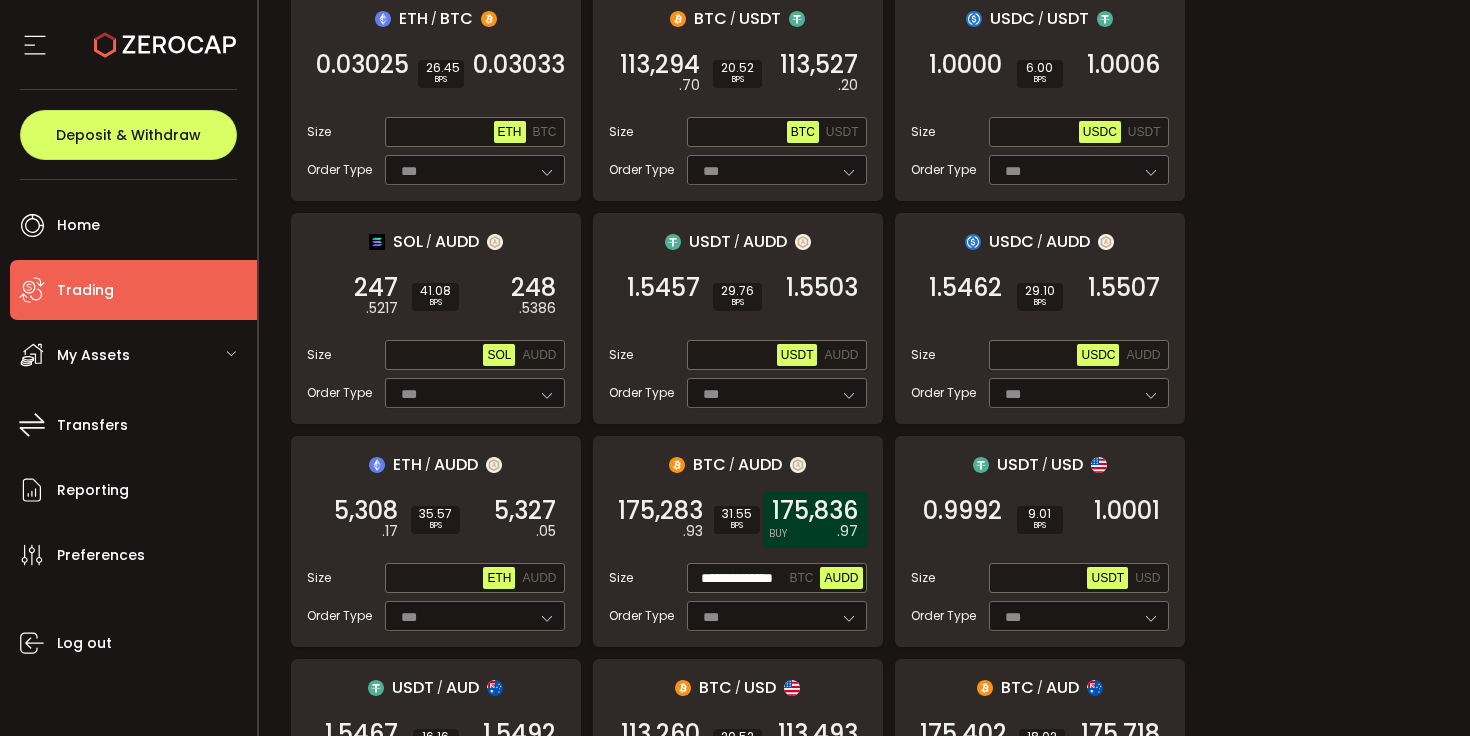 click on "175,836  .97 BUY" at bounding box center (815, 520) 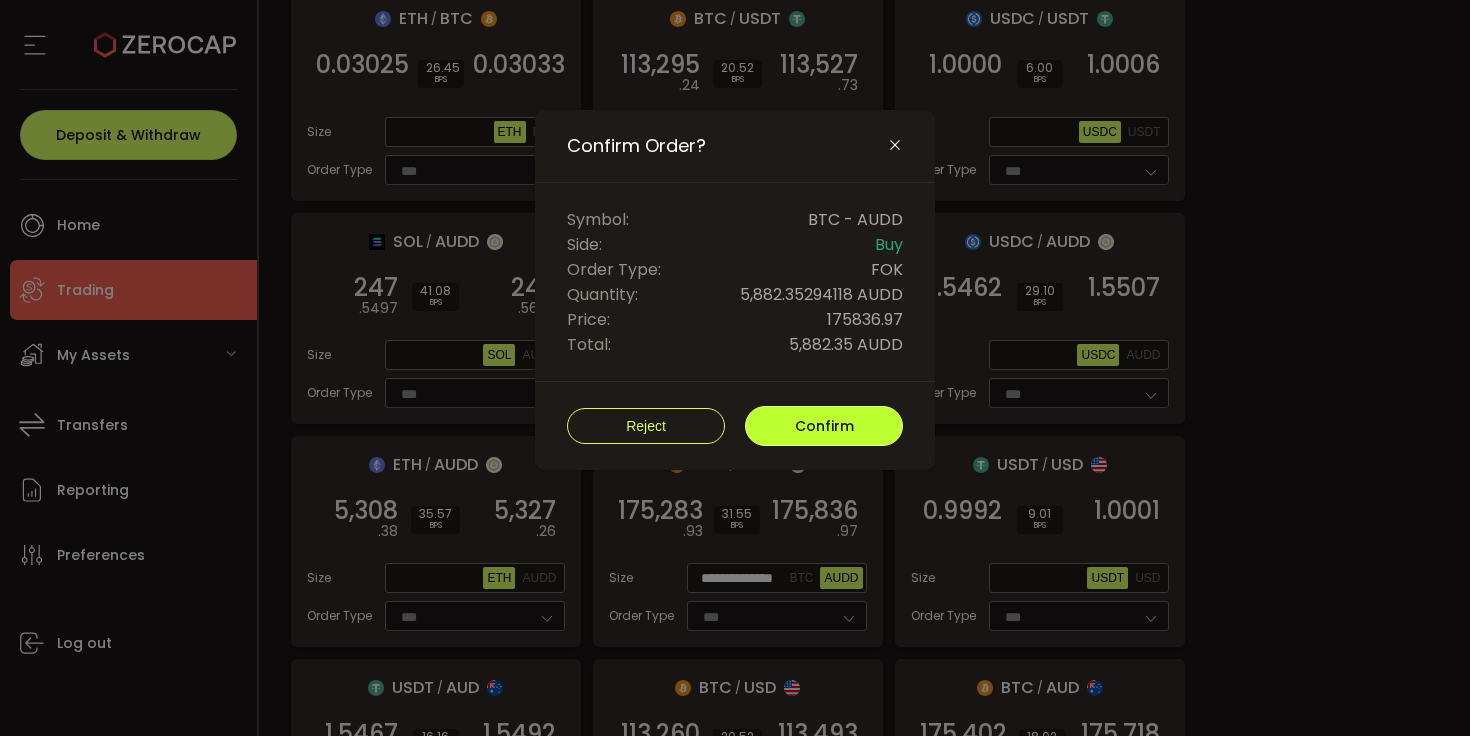 click on "Confirm" at bounding box center (824, 426) 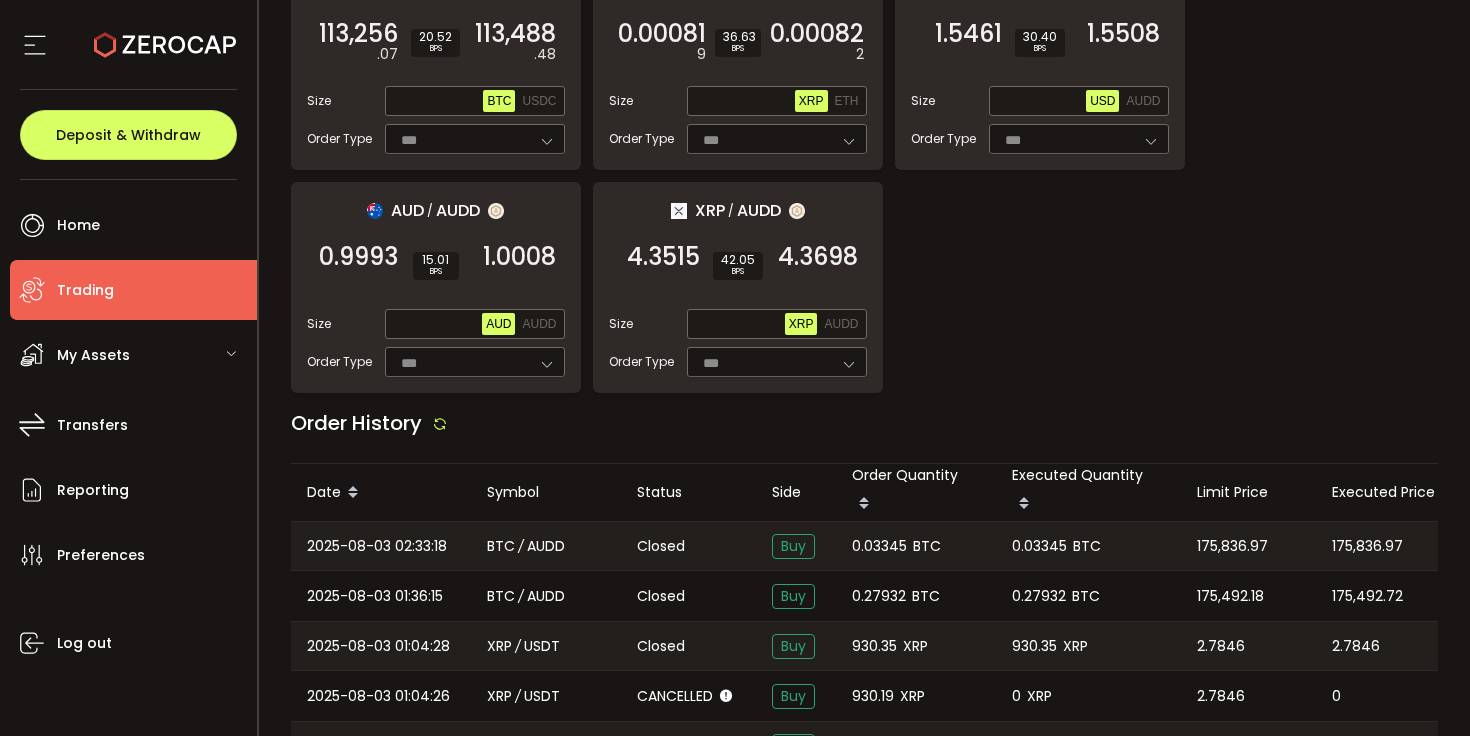 scroll, scrollTop: 2077, scrollLeft: 0, axis: vertical 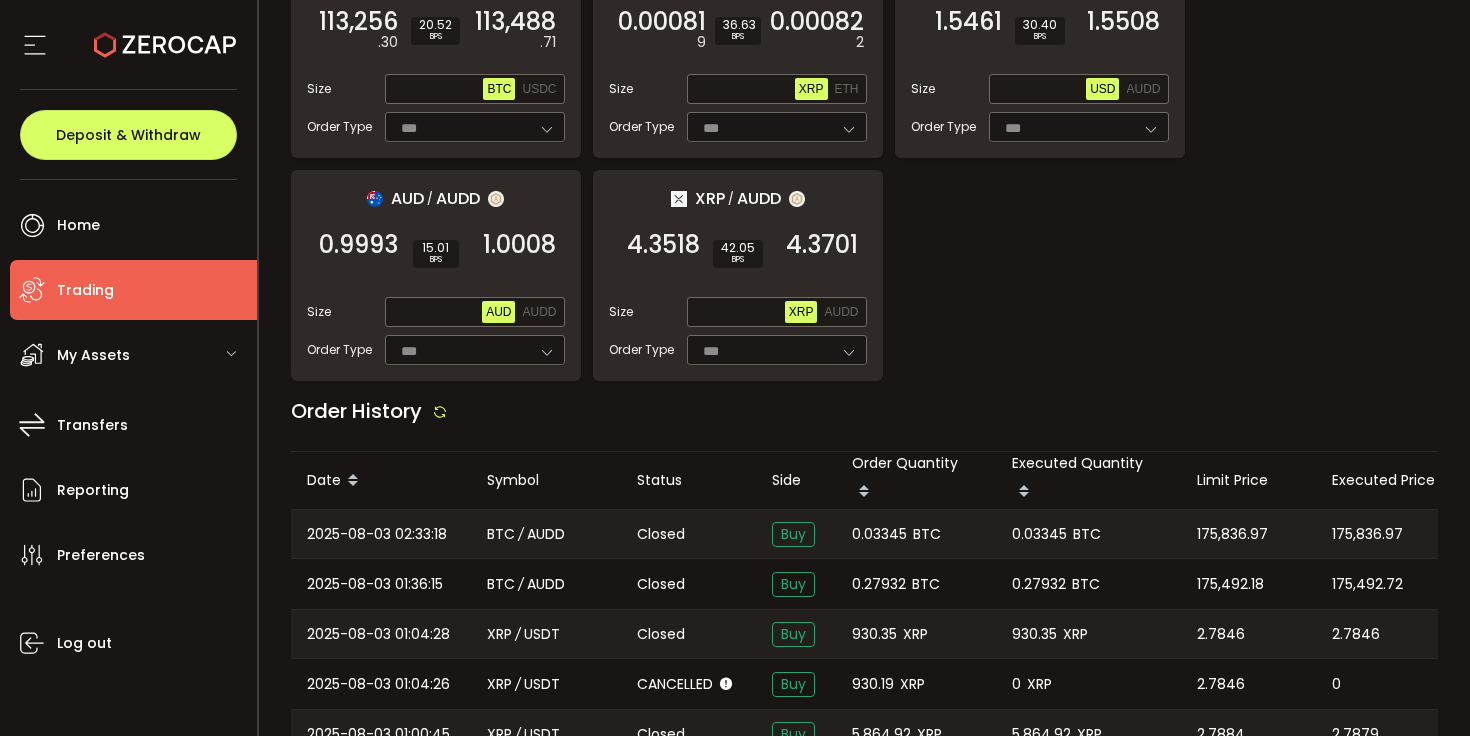 click on "0.03345
BTC" at bounding box center [916, 534] 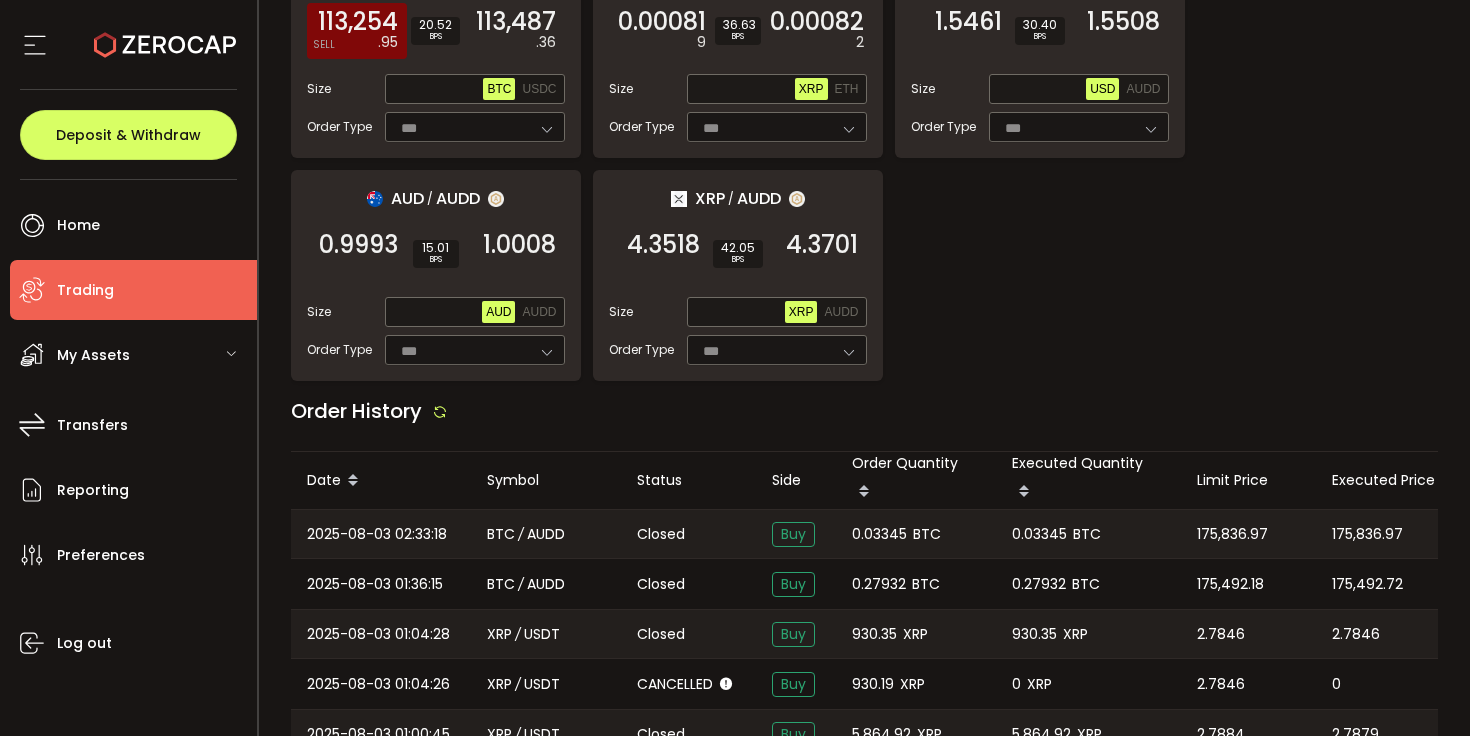 copy on "0.03345" 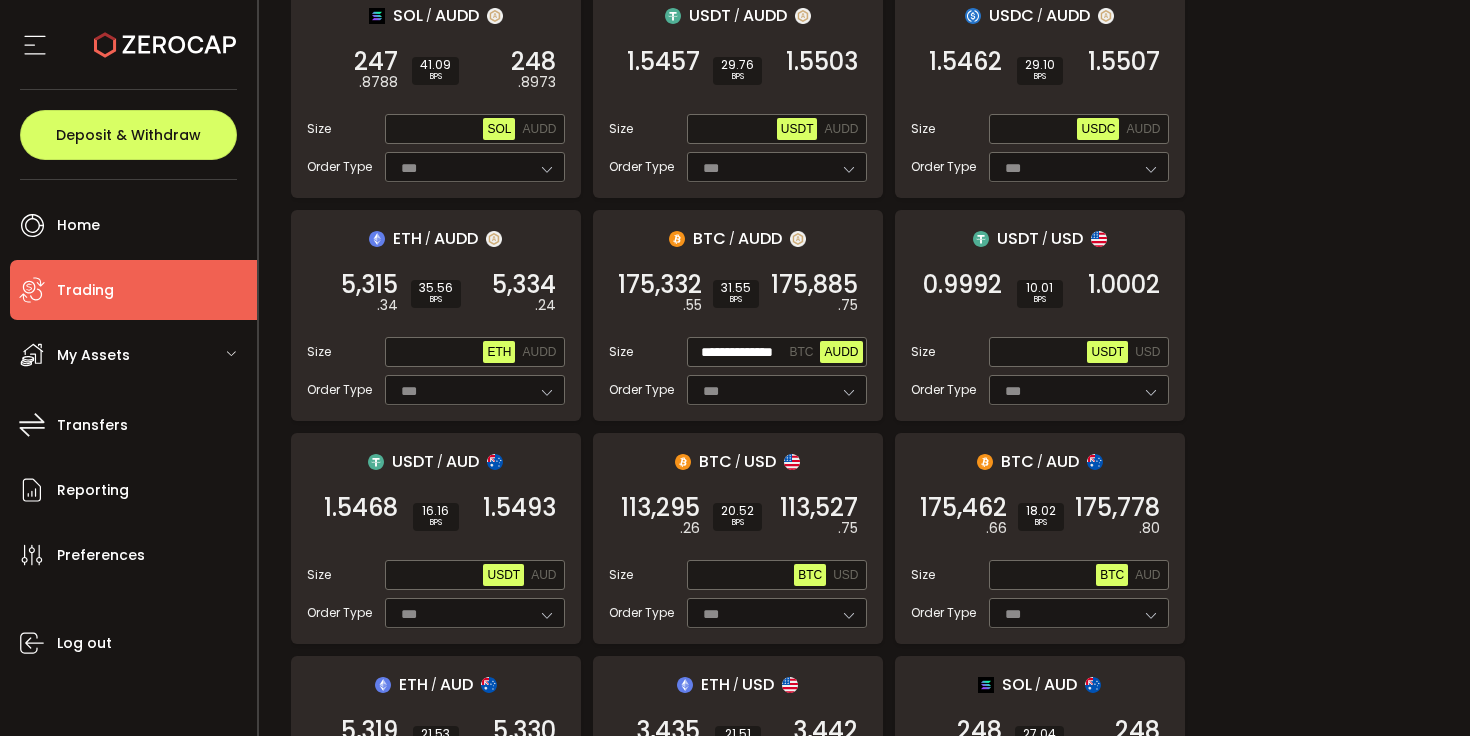 scroll, scrollTop: 685, scrollLeft: 0, axis: vertical 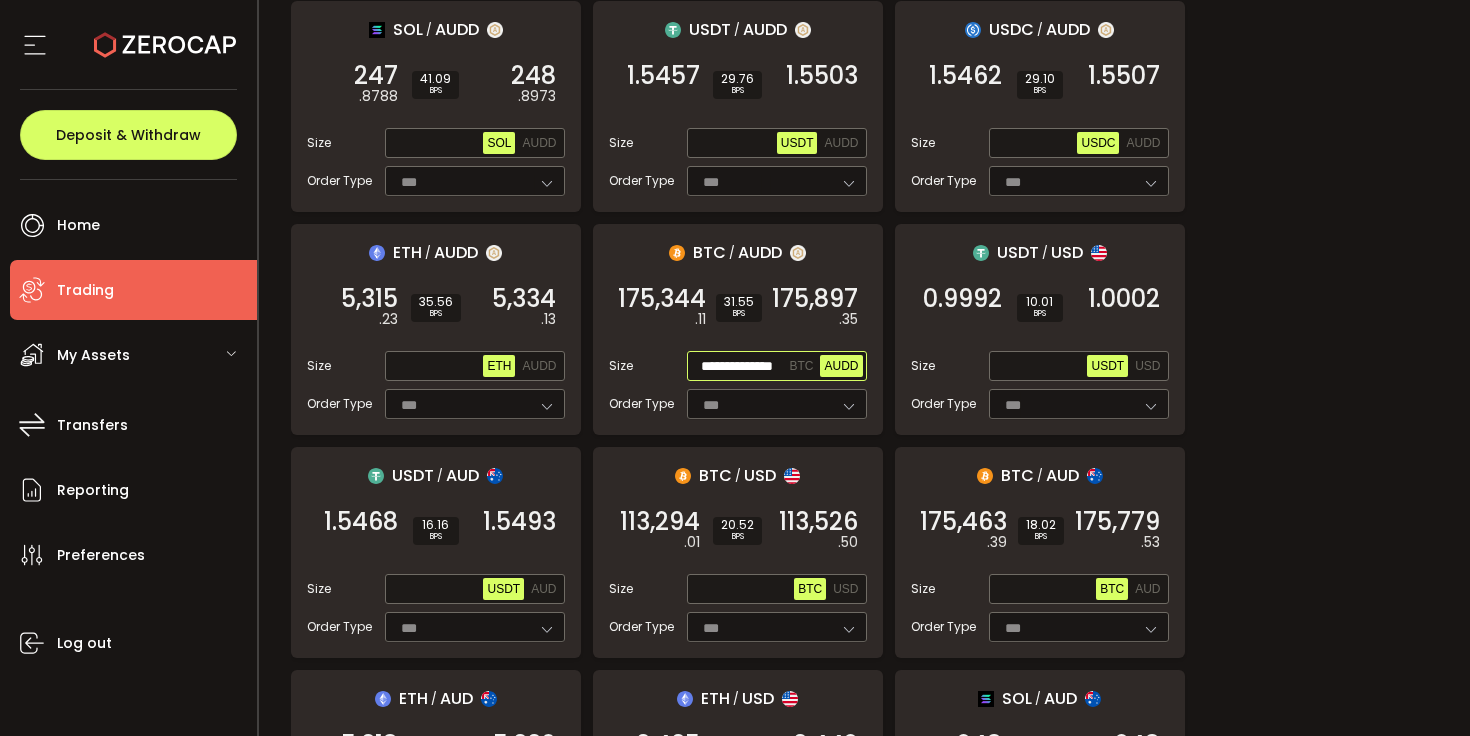 click on "**********" at bounding box center [738, 367] 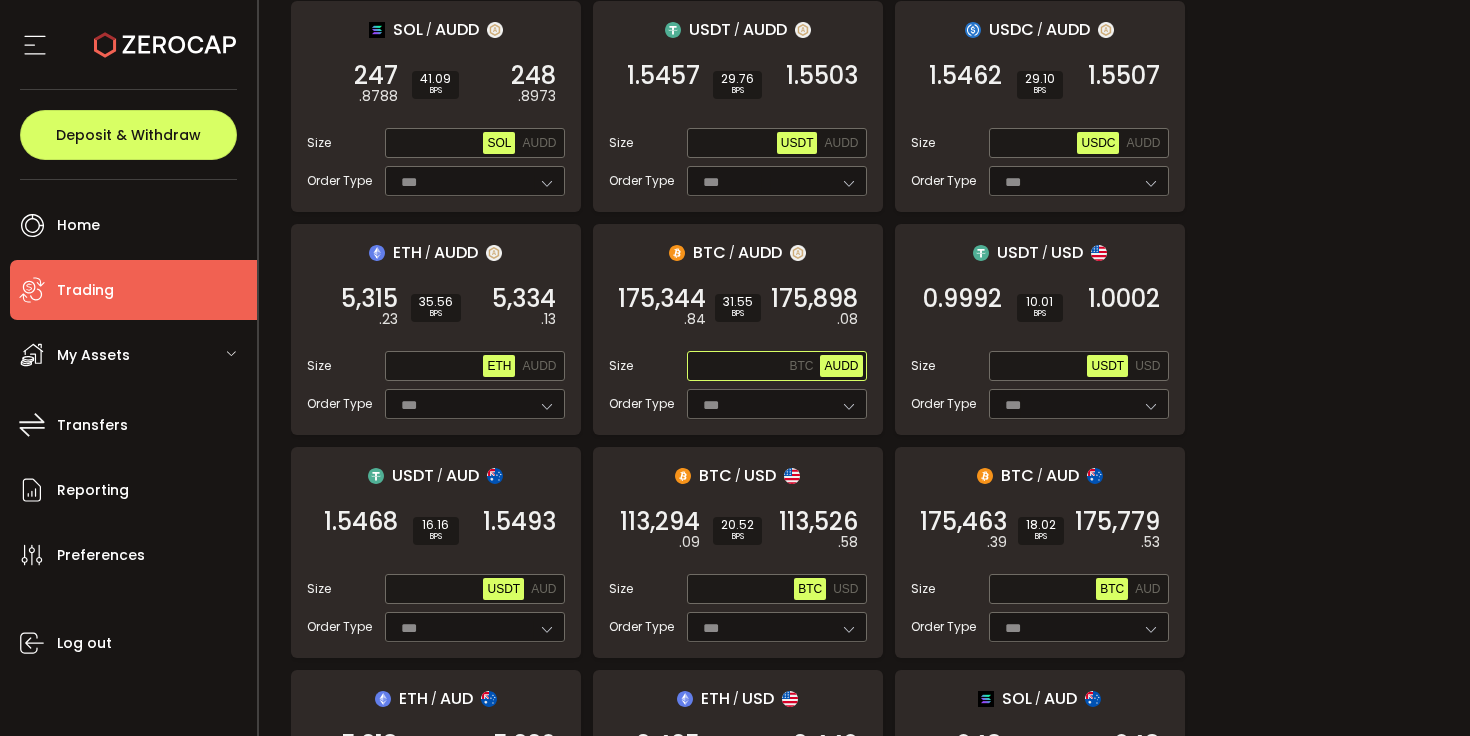 paste on "**********" 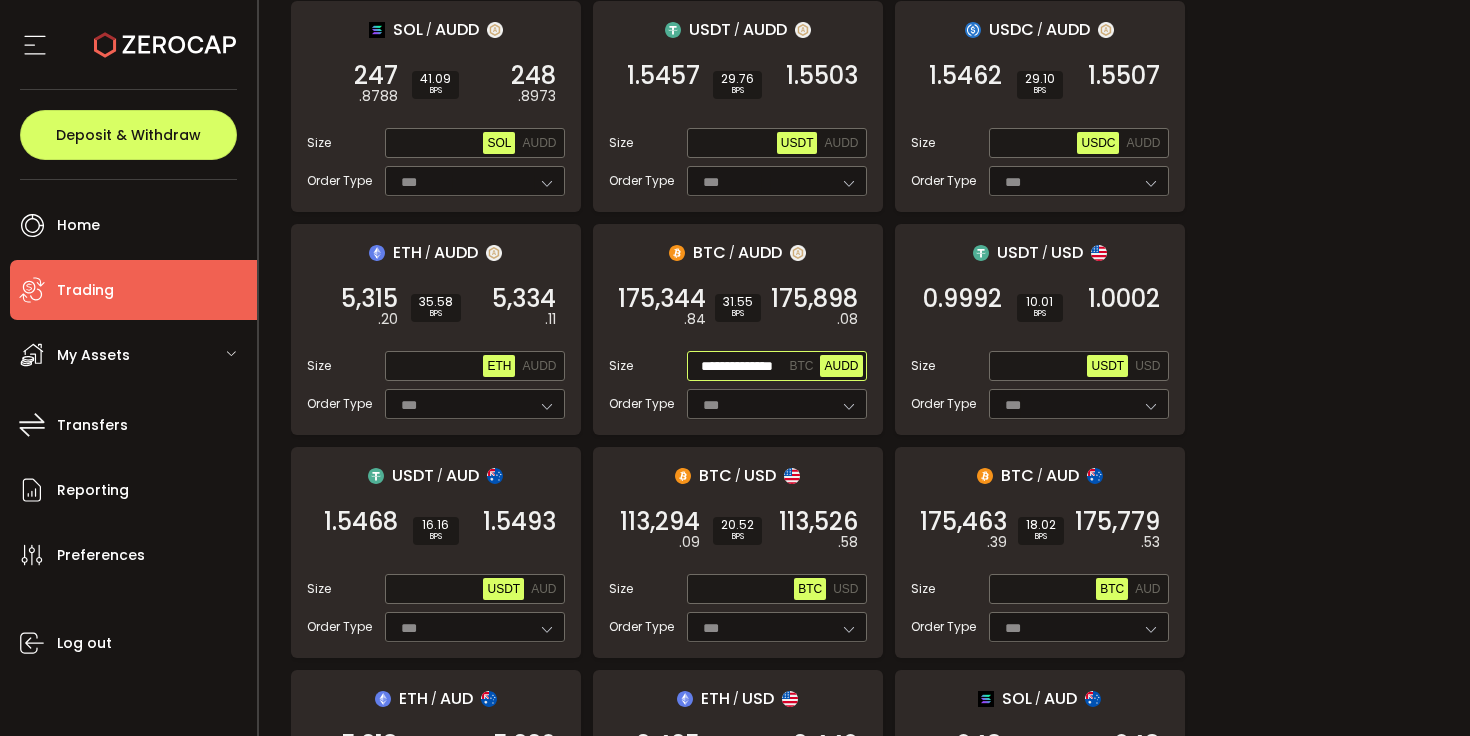 scroll, scrollTop: 0, scrollLeft: 26, axis: horizontal 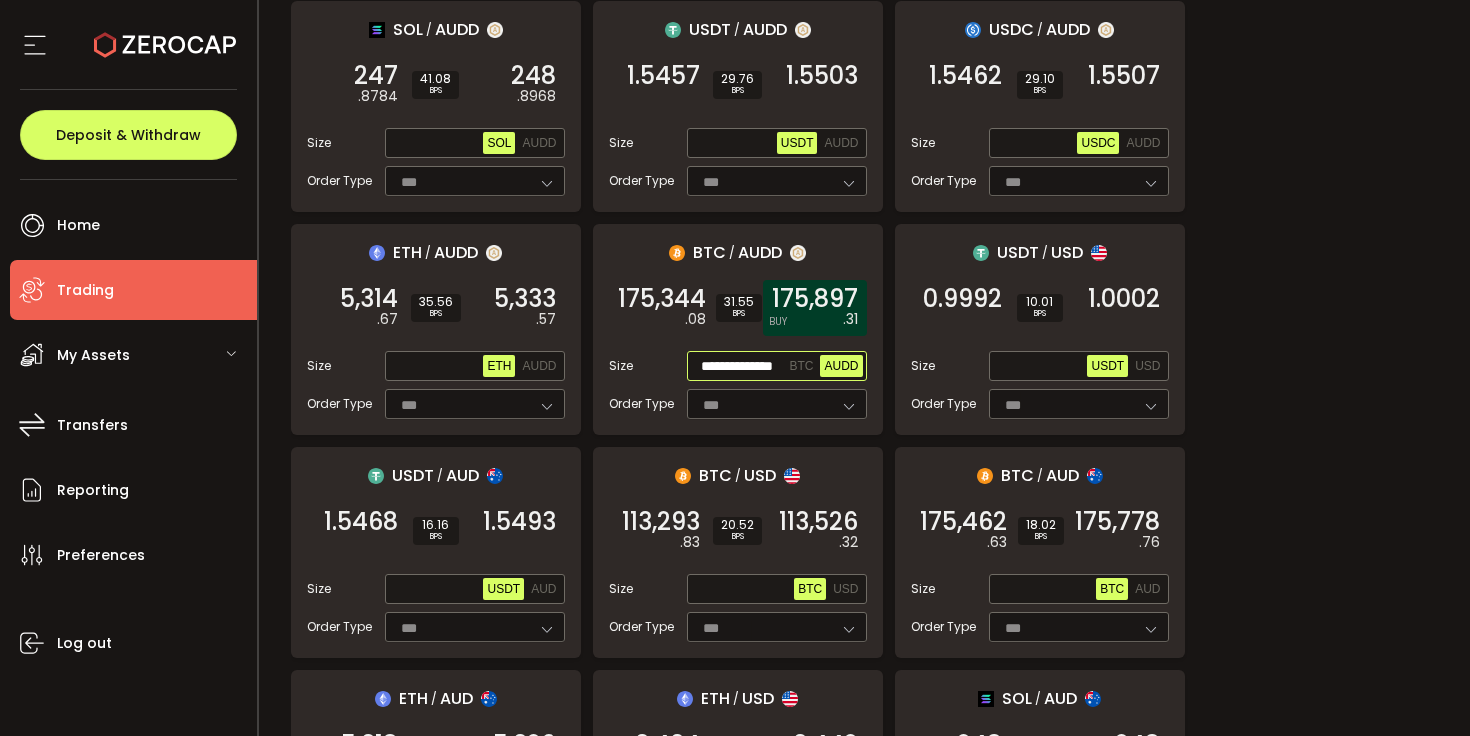 type on "**********" 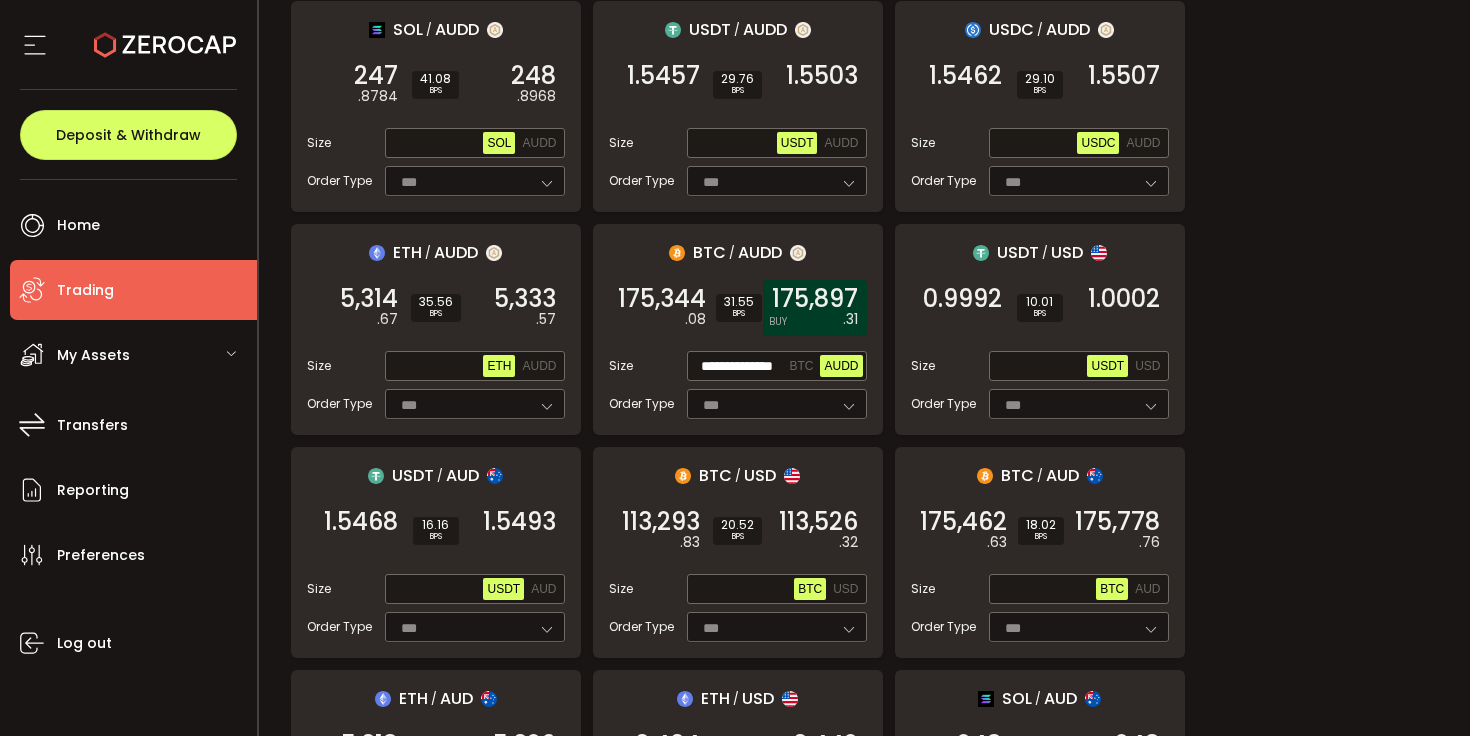 scroll, scrollTop: 0, scrollLeft: 0, axis: both 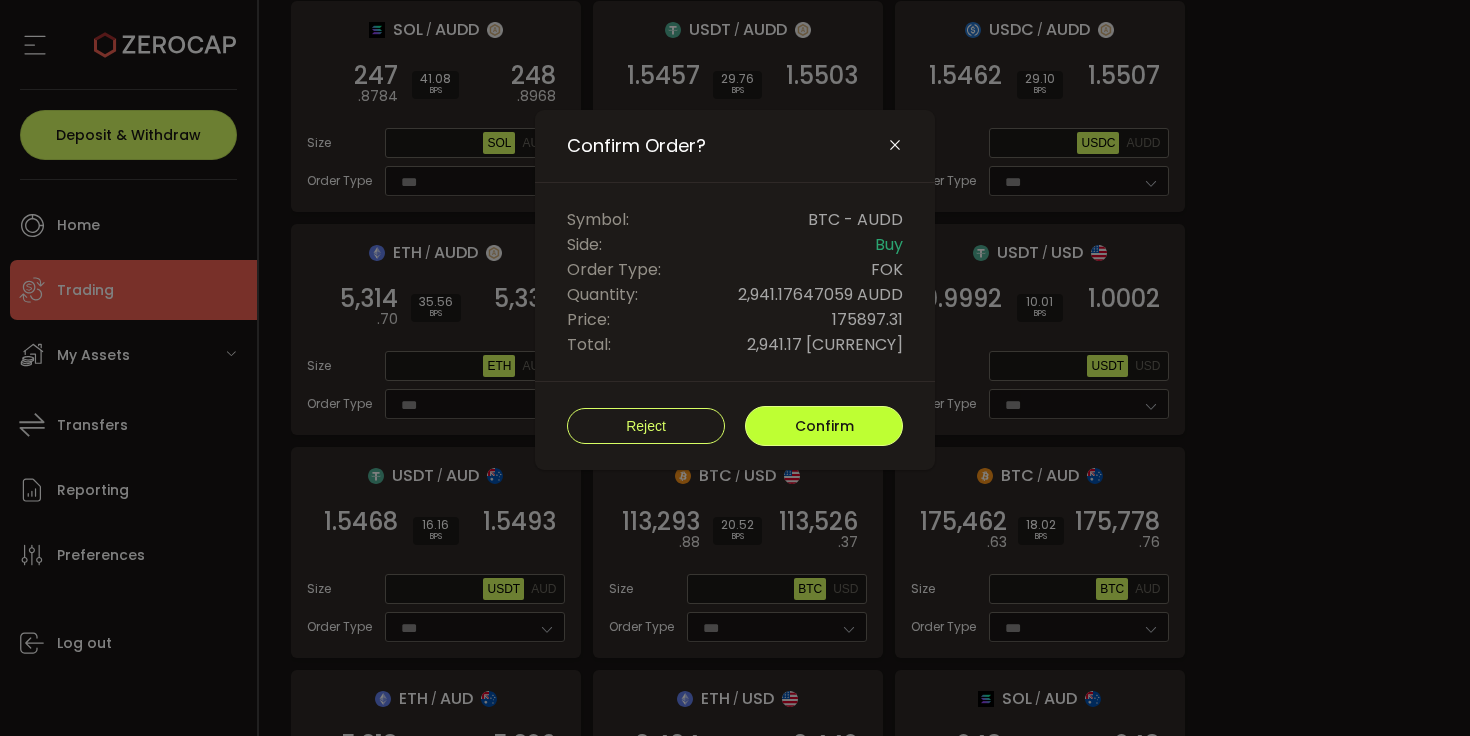 click on "Confirm" at bounding box center (824, 426) 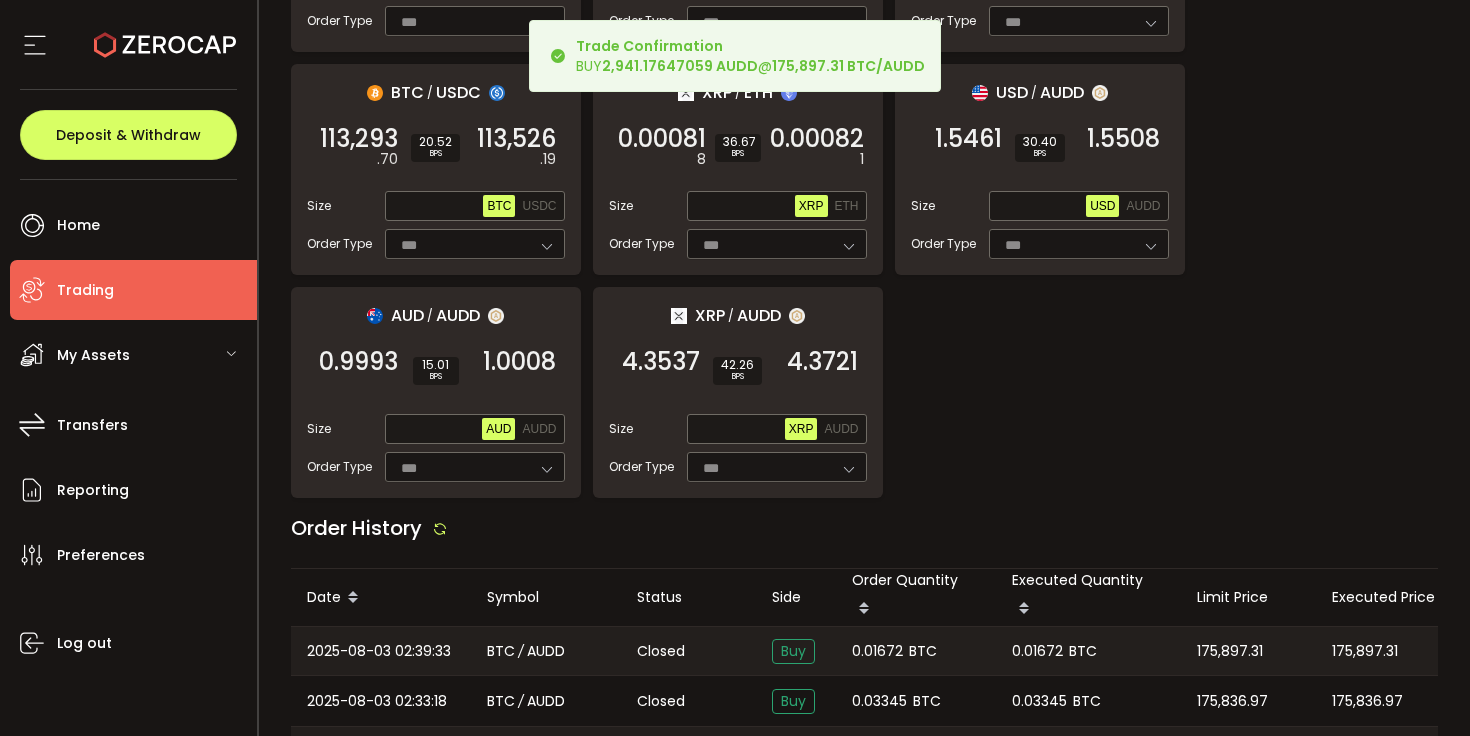scroll, scrollTop: 1981, scrollLeft: 0, axis: vertical 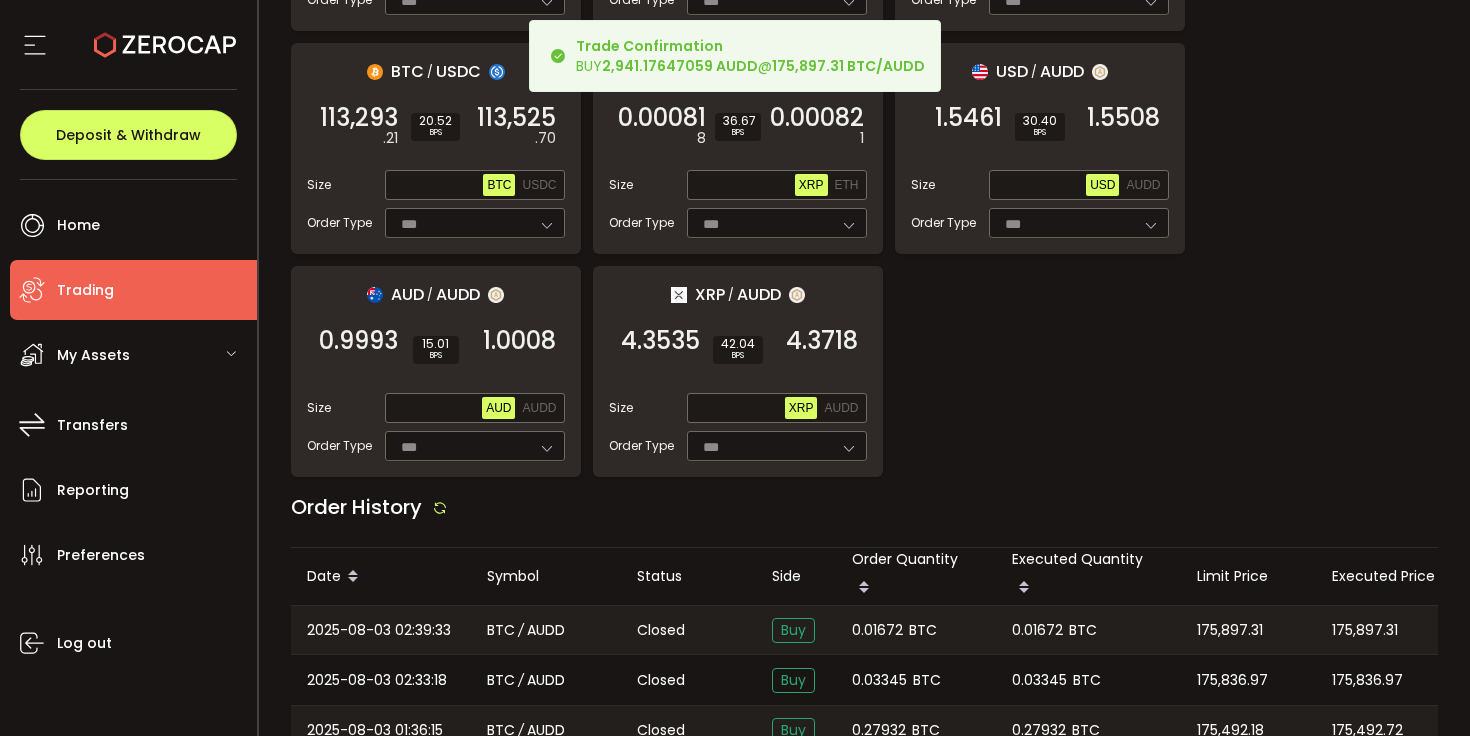 click on "0.01672" at bounding box center [877, 630] 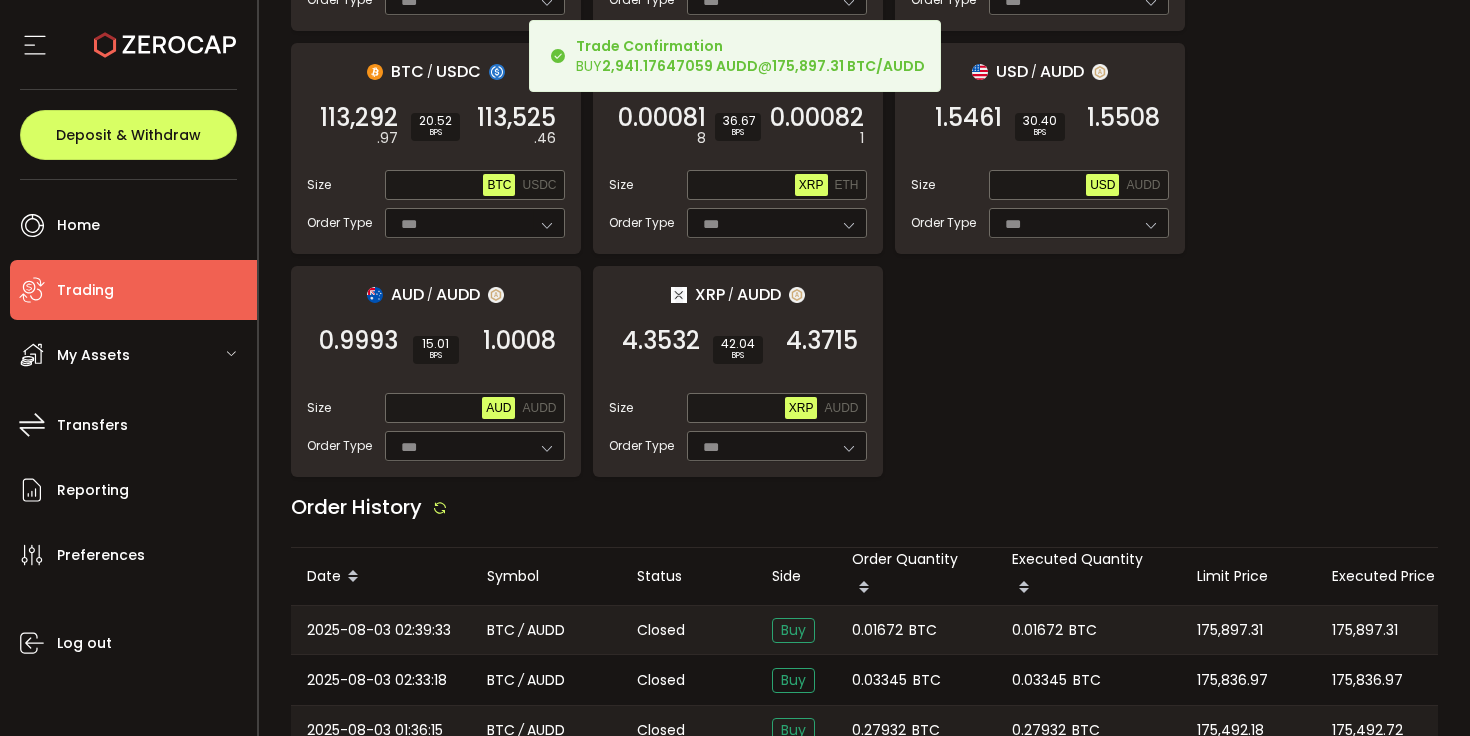 click on "0.01672" at bounding box center (877, 630) 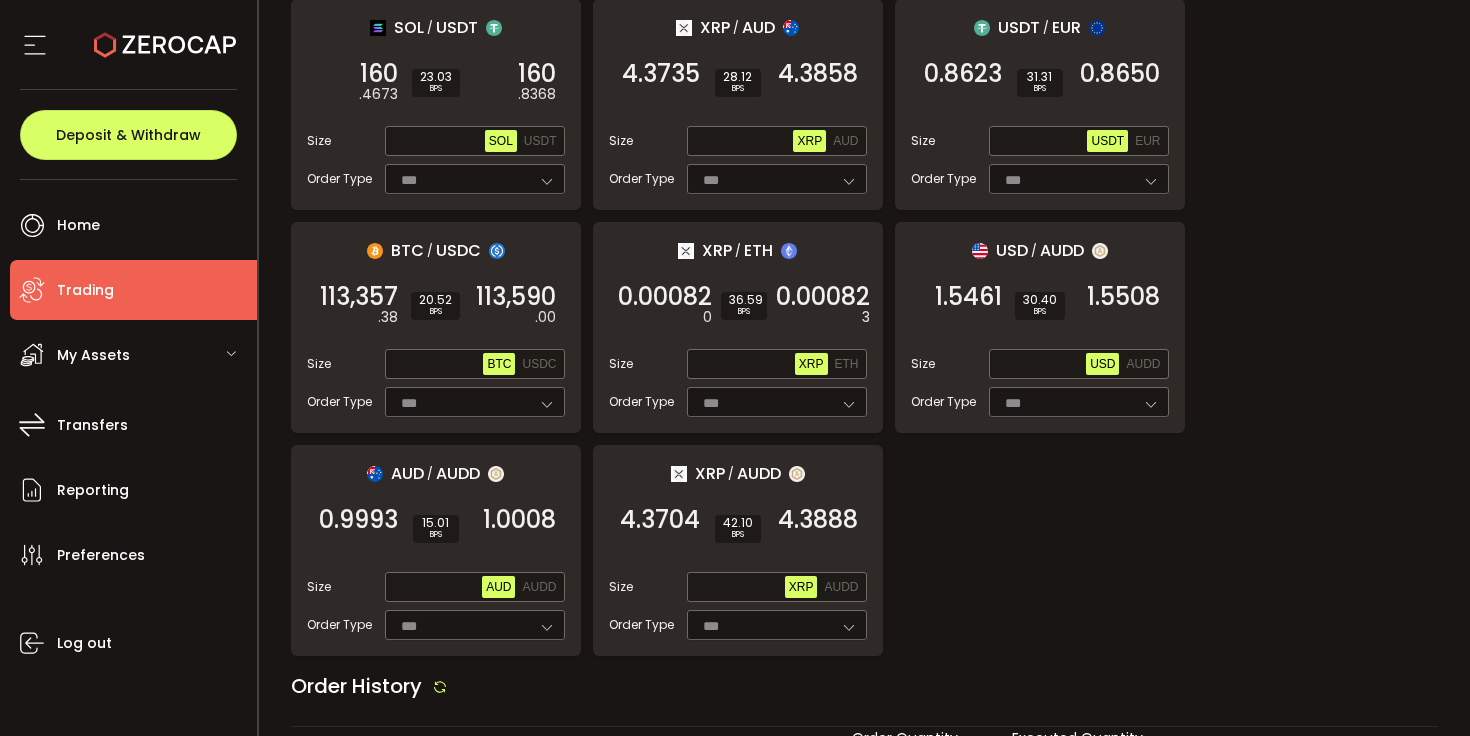 scroll, scrollTop: 1822, scrollLeft: 0, axis: vertical 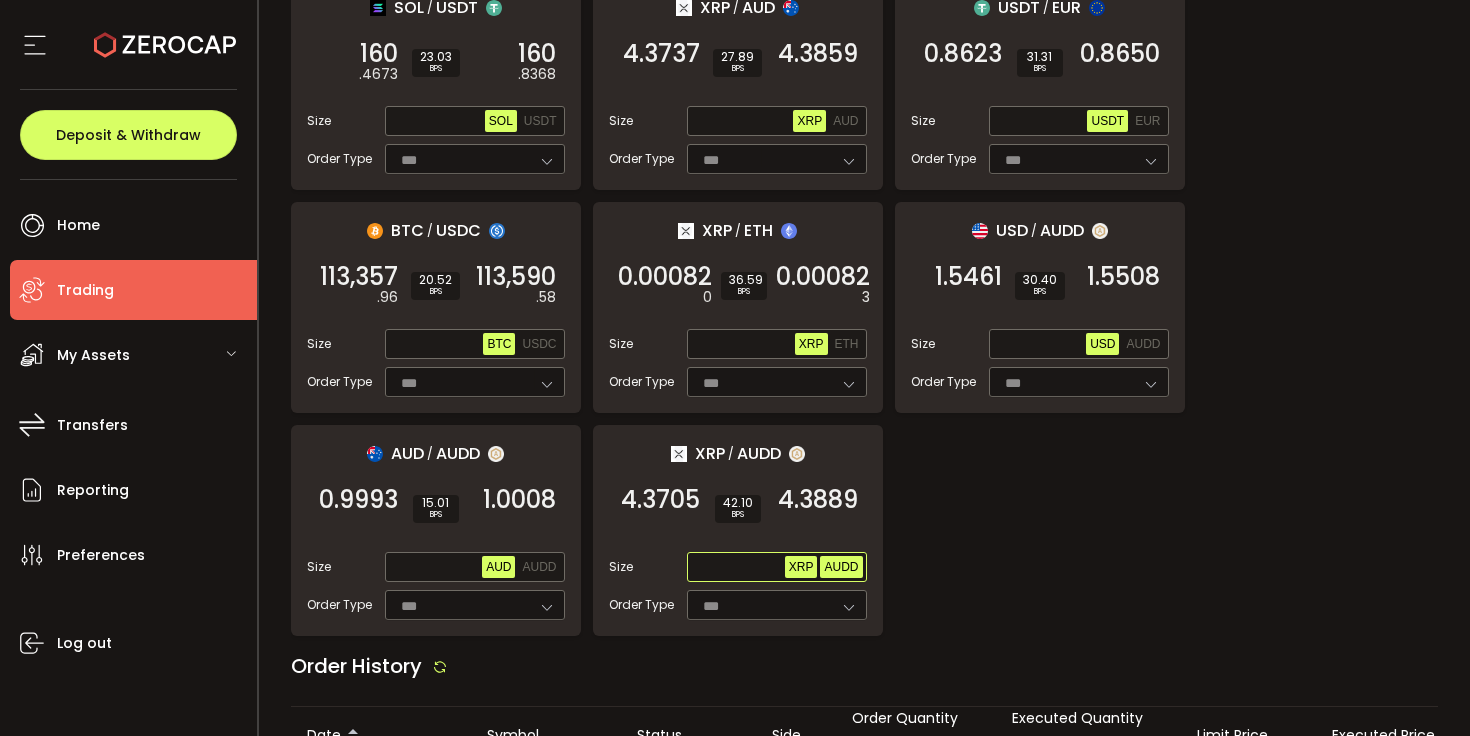drag, startPoint x: 846, startPoint y: 556, endPoint x: 822, endPoint y: 557, distance: 24.020824 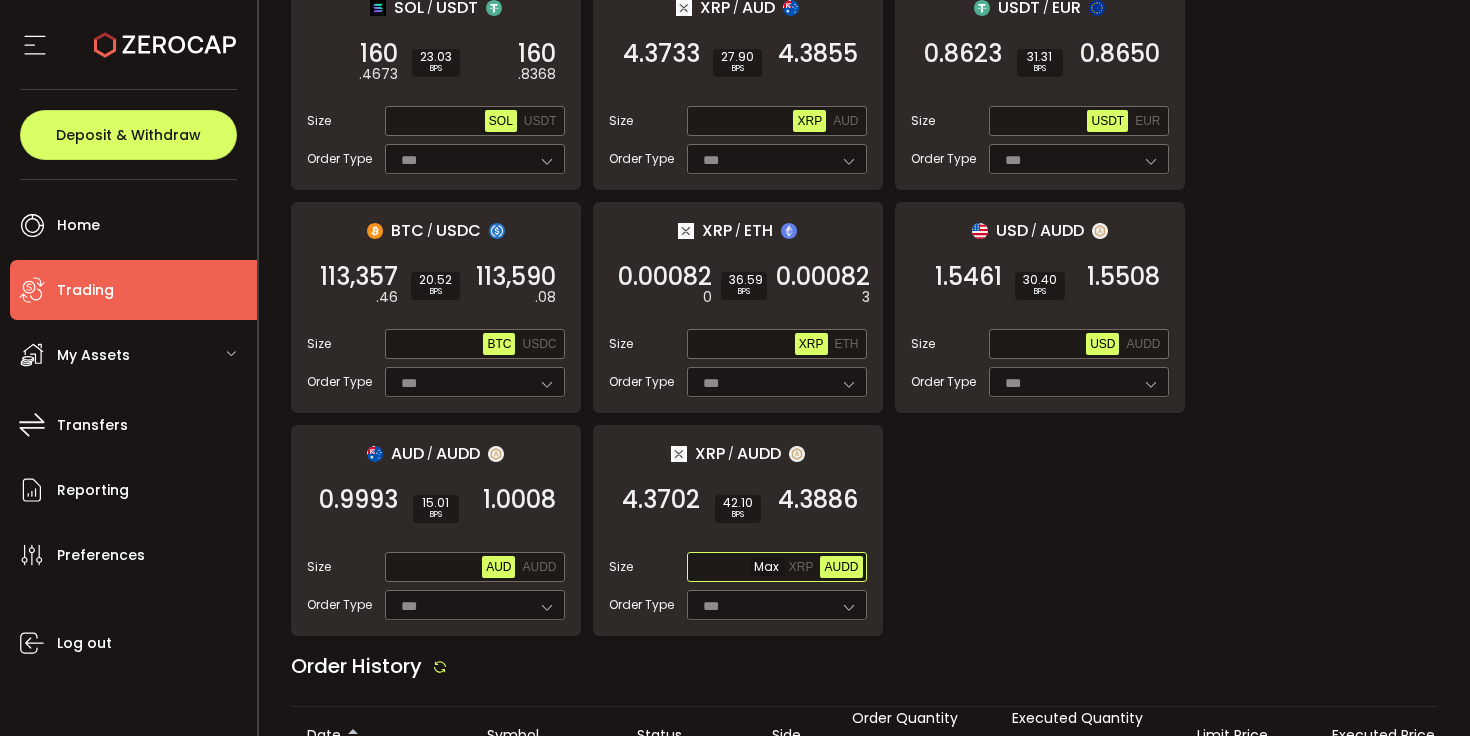 click at bounding box center [738, 568] 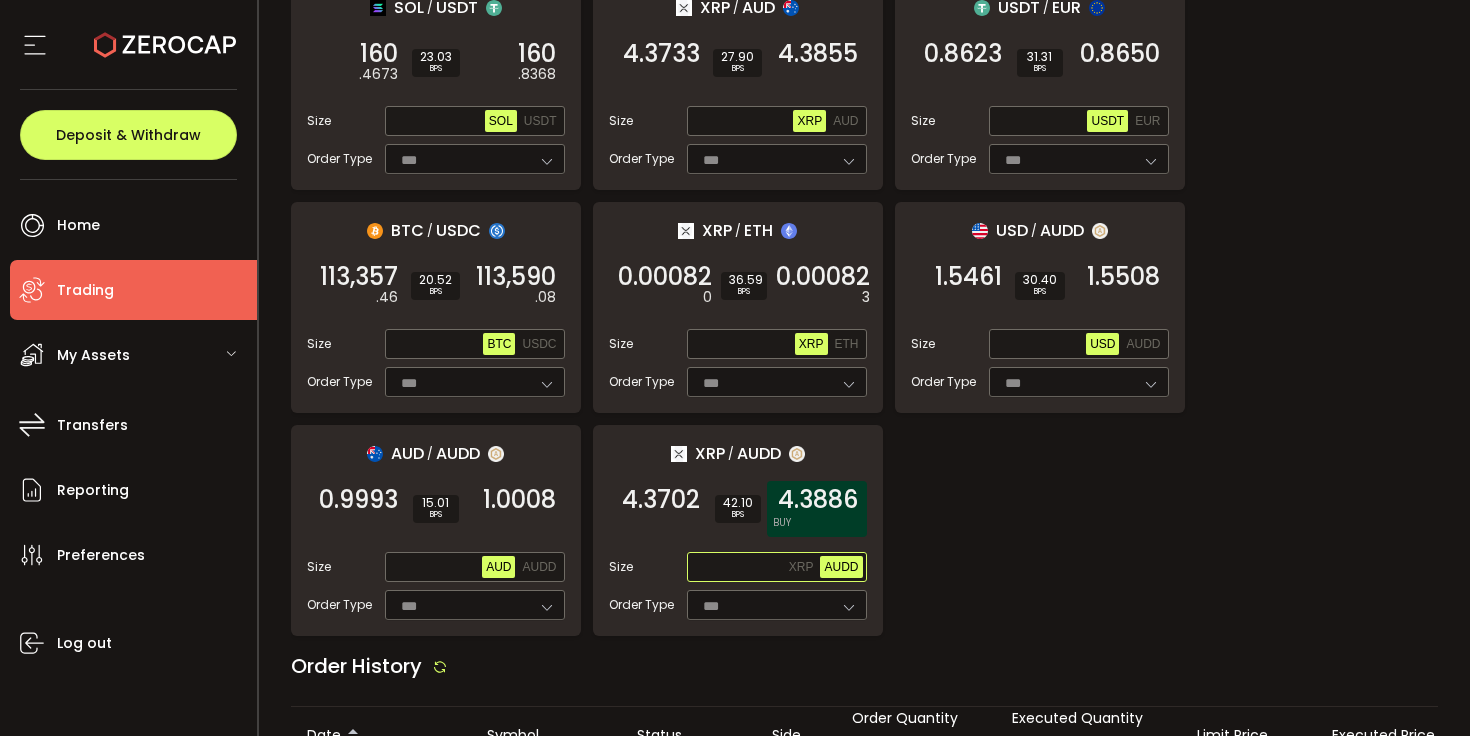 paste on "******" 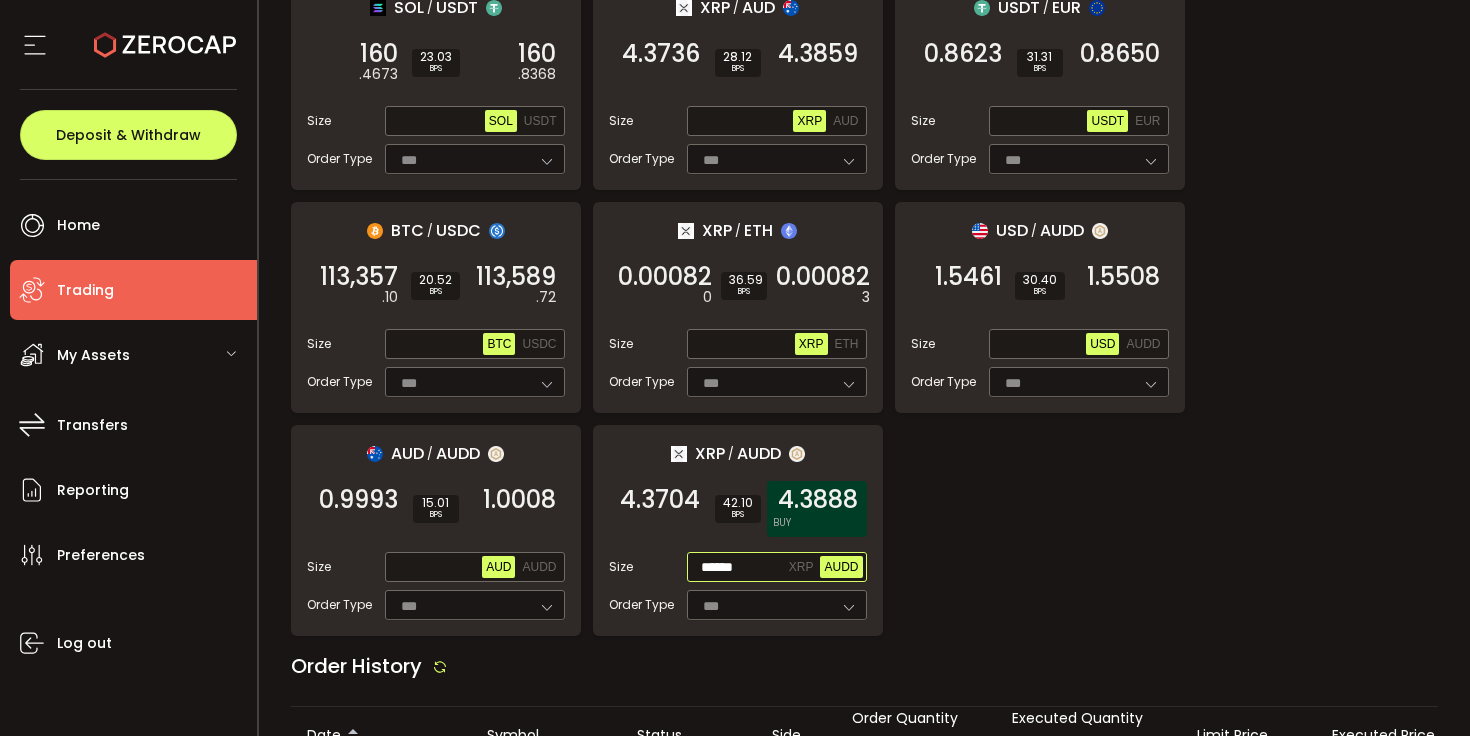 type on "******" 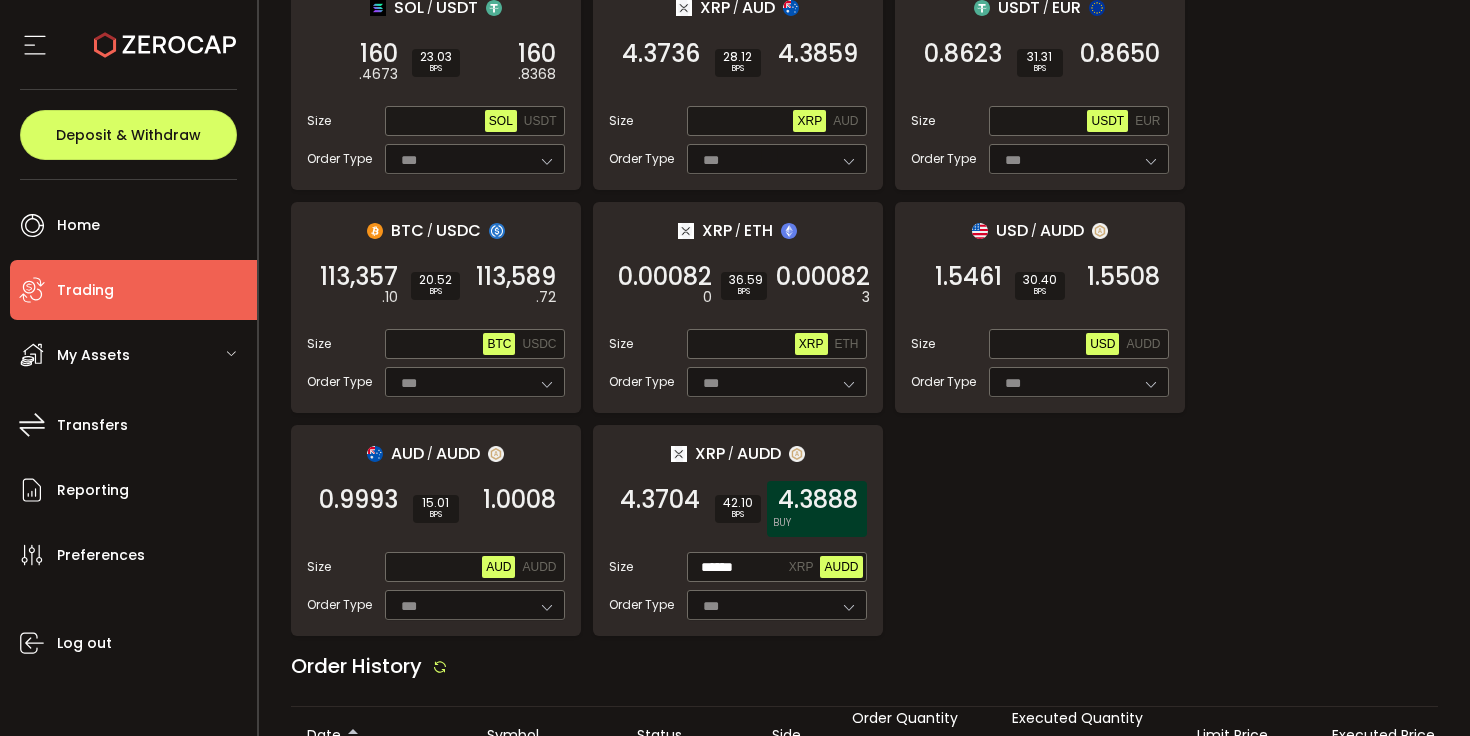 click on "4.3888" at bounding box center [818, 500] 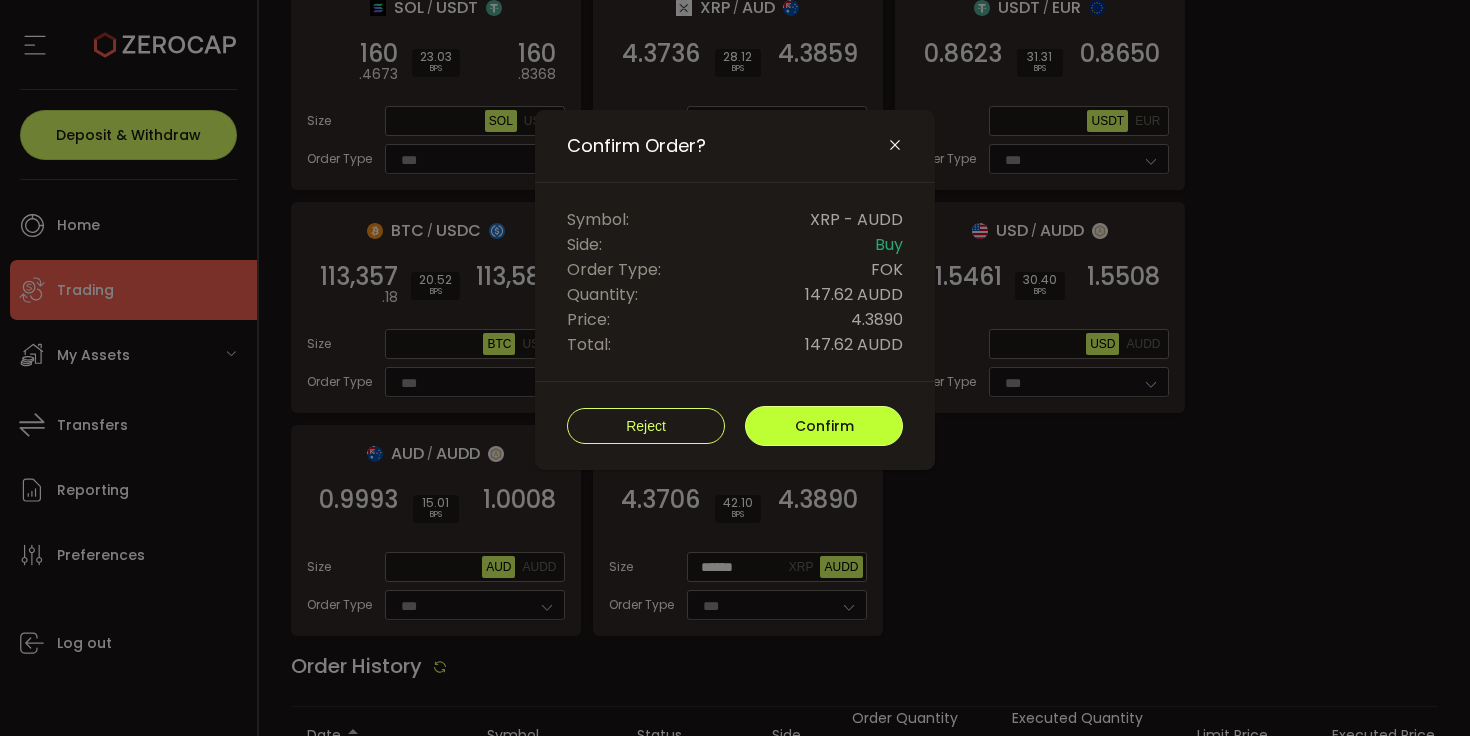 click on "Confirm" at bounding box center (824, 426) 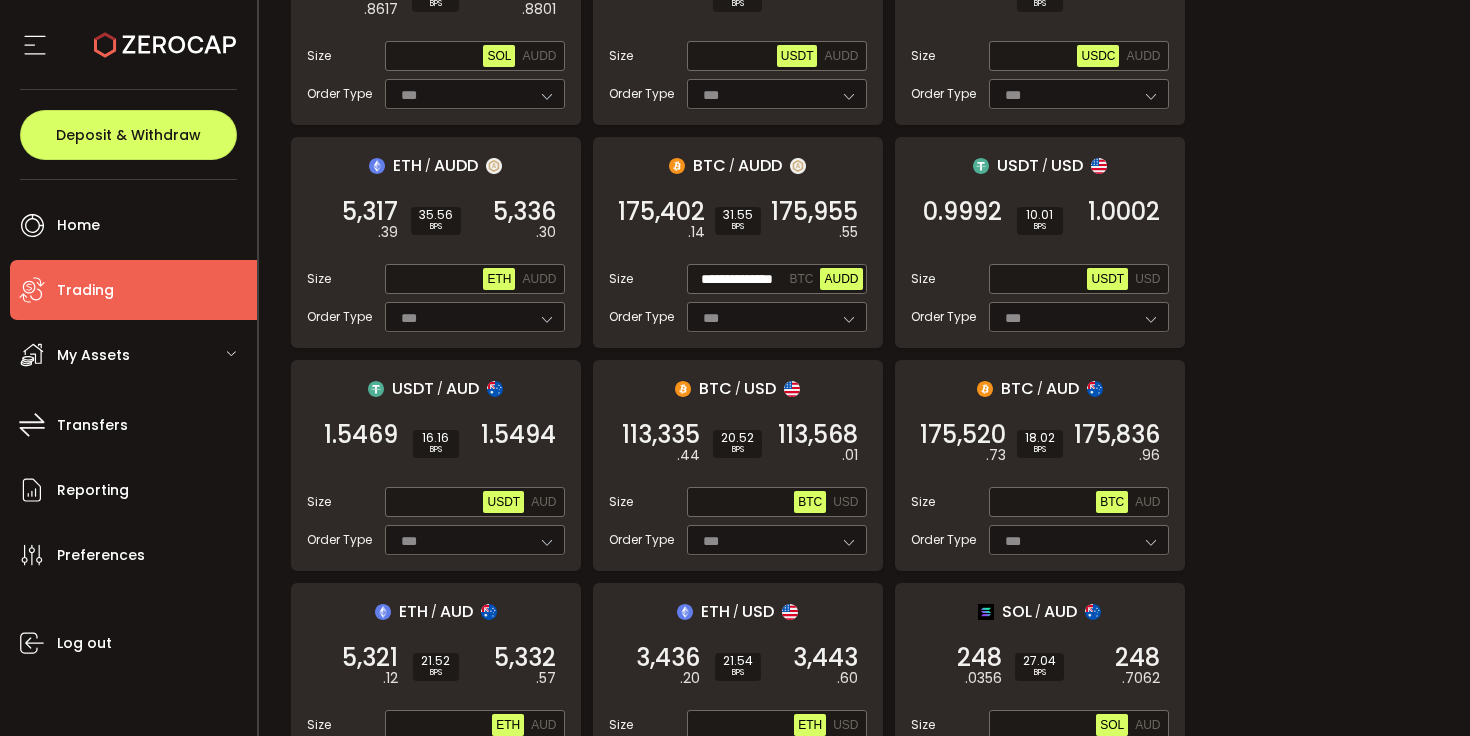 scroll, scrollTop: 759, scrollLeft: 0, axis: vertical 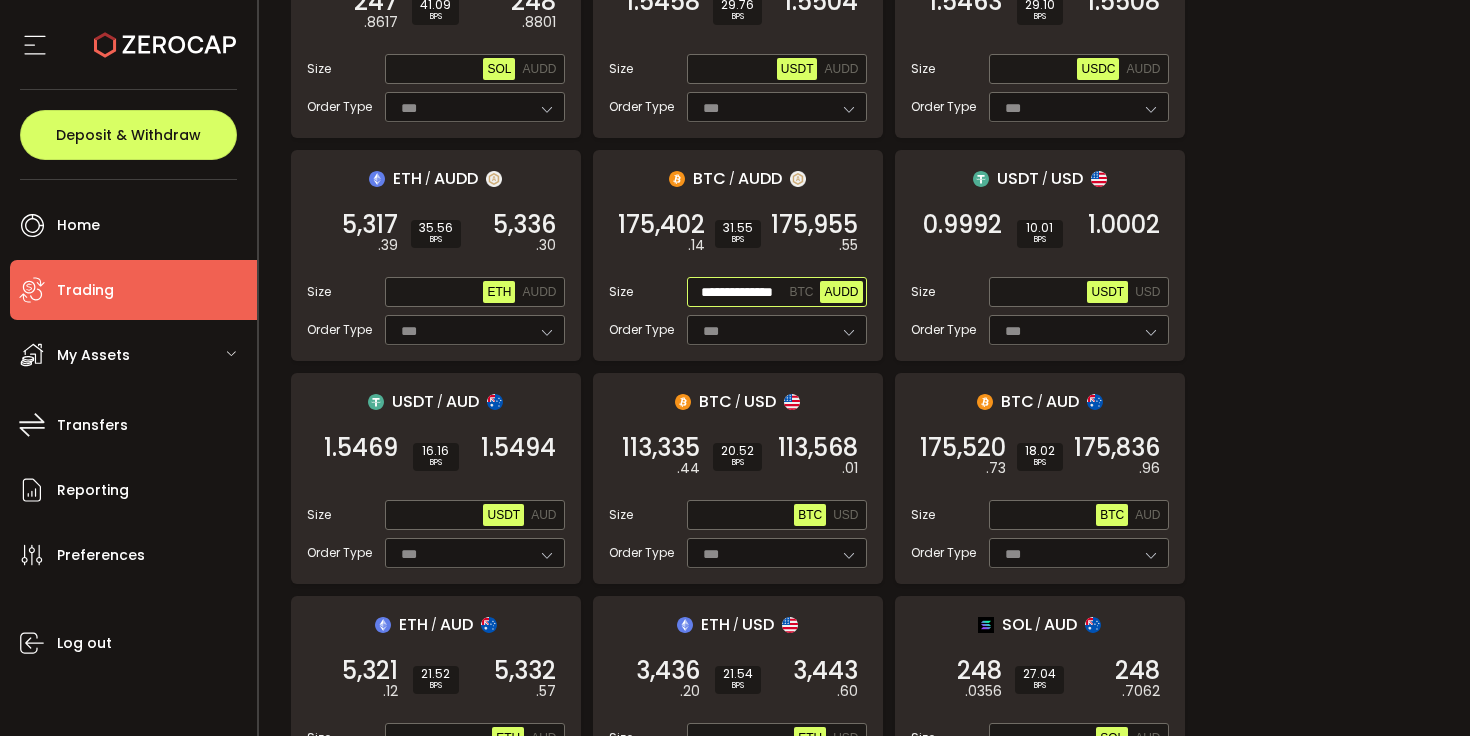 click on "**********" at bounding box center (738, 293) 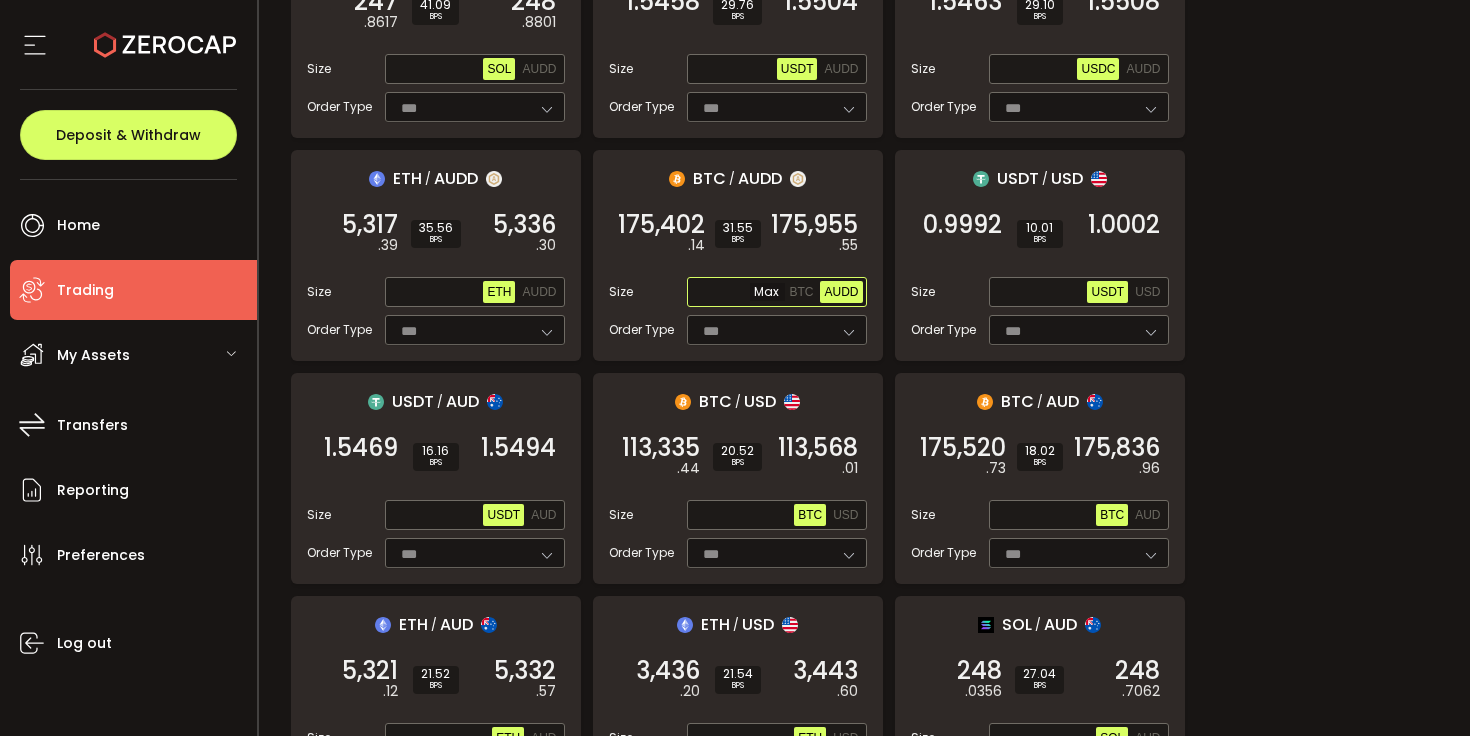 paste on "**********" 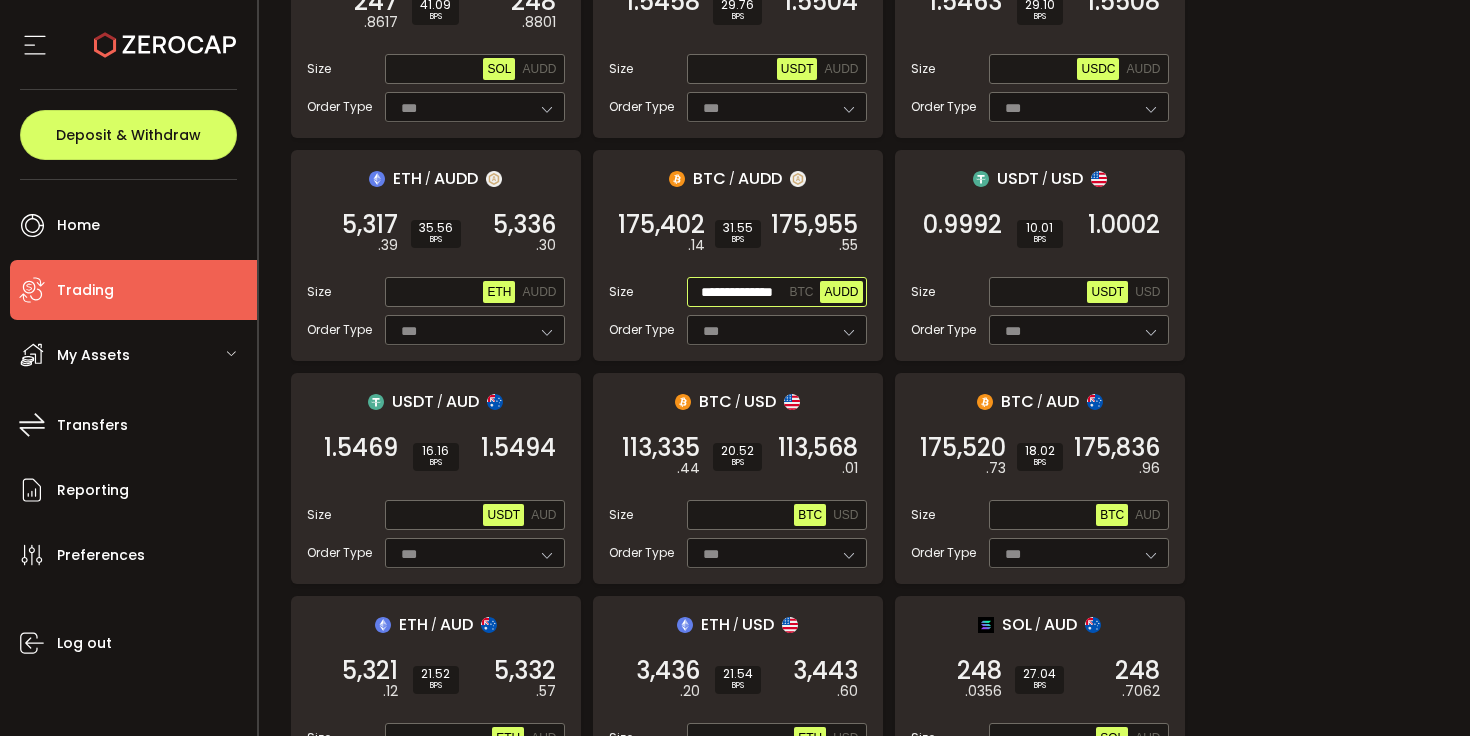 scroll, scrollTop: 0, scrollLeft: 26, axis: horizontal 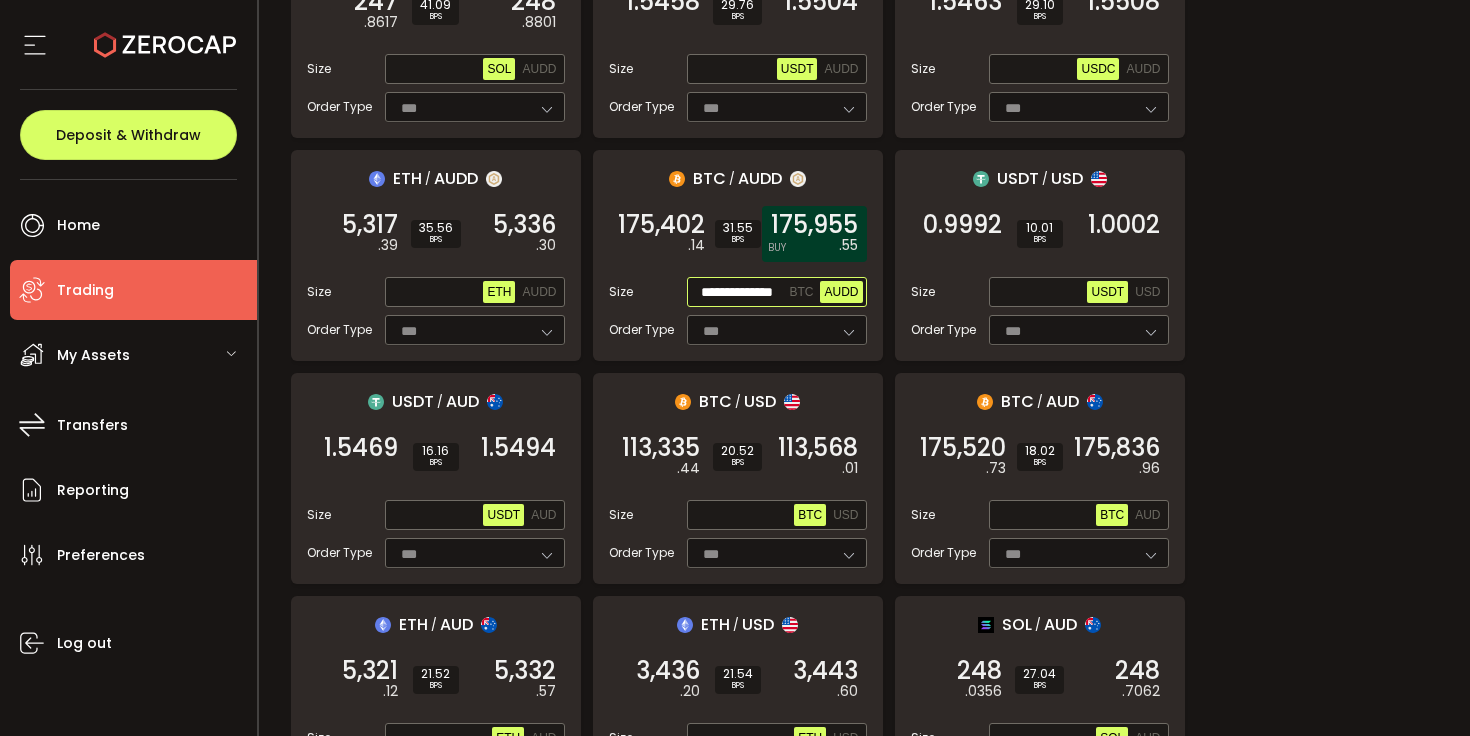 type on "**********" 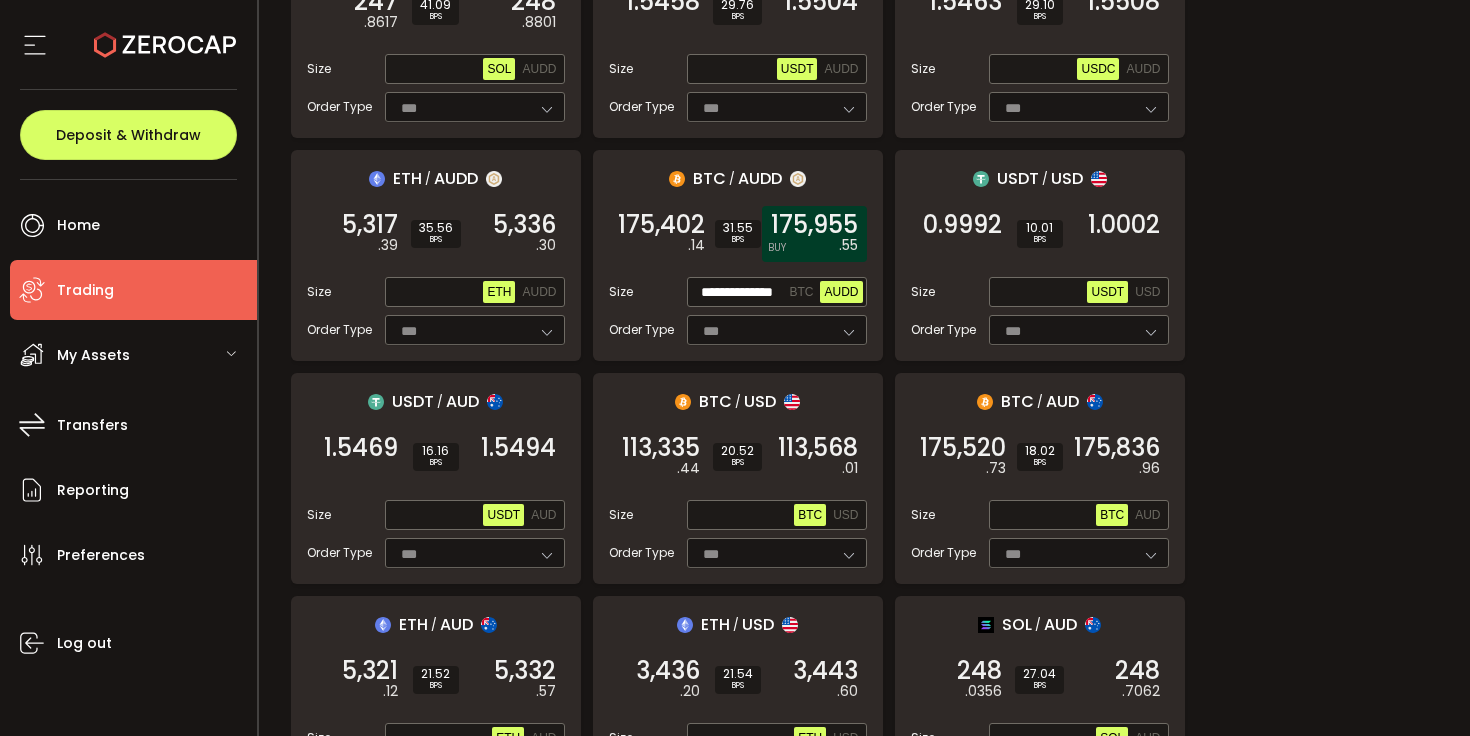 scroll, scrollTop: 0, scrollLeft: 0, axis: both 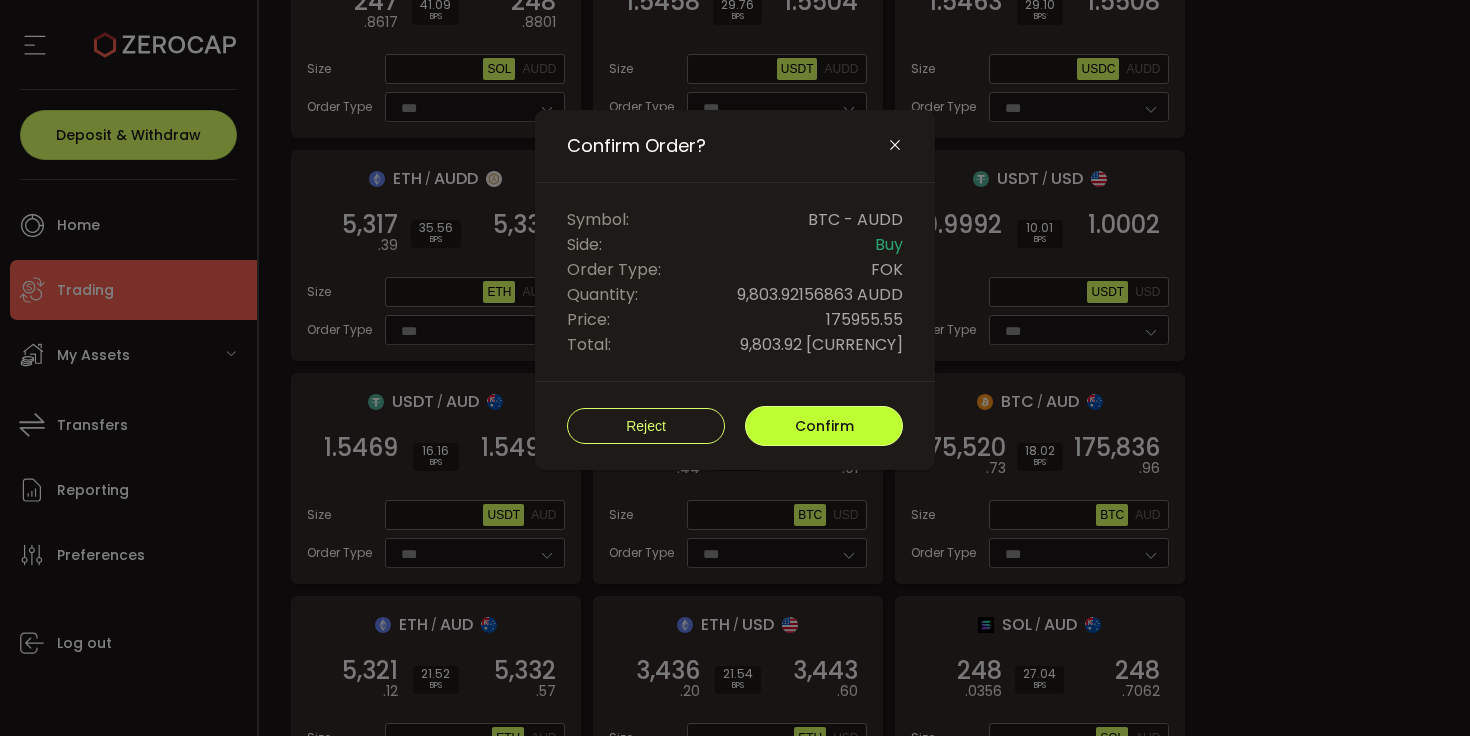 click on "Confirm" at bounding box center [824, 426] 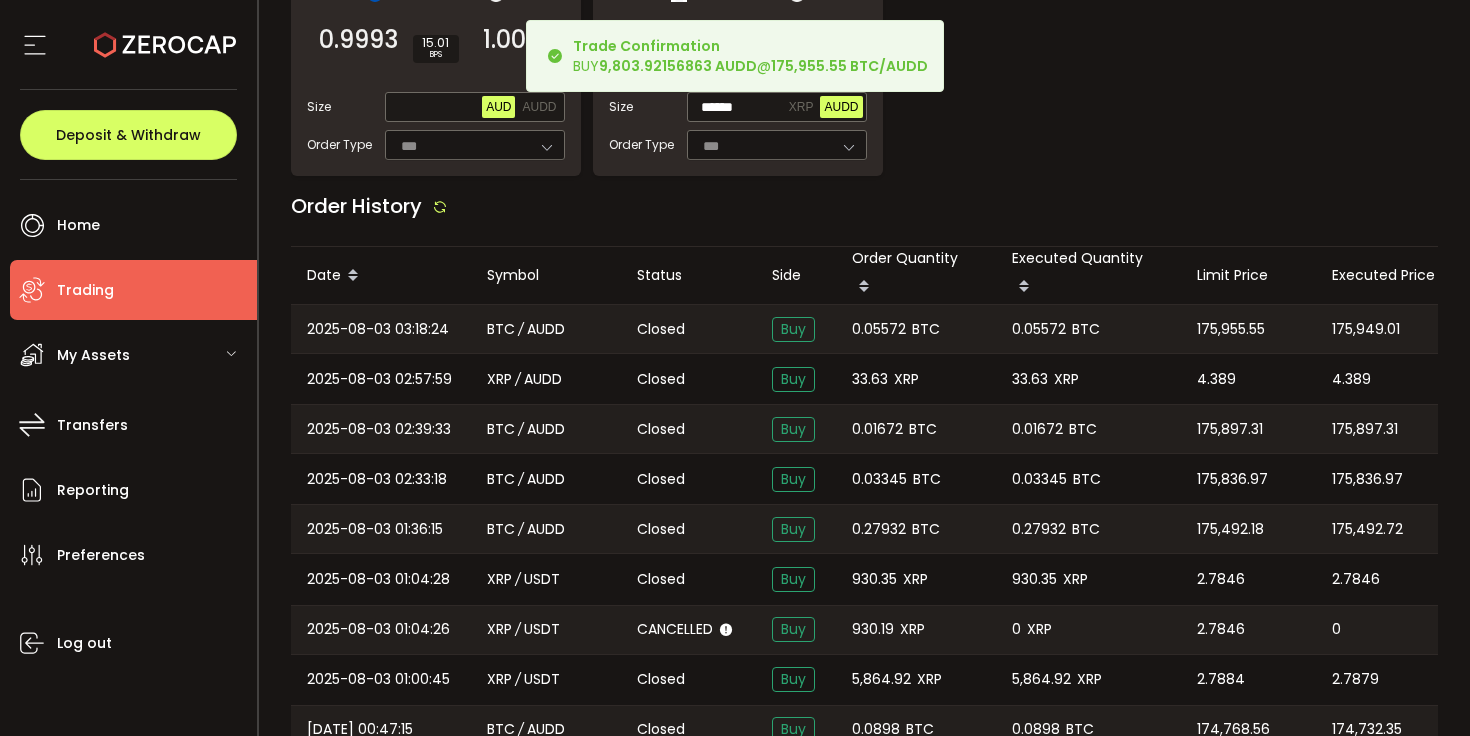 scroll, scrollTop: 2397, scrollLeft: 0, axis: vertical 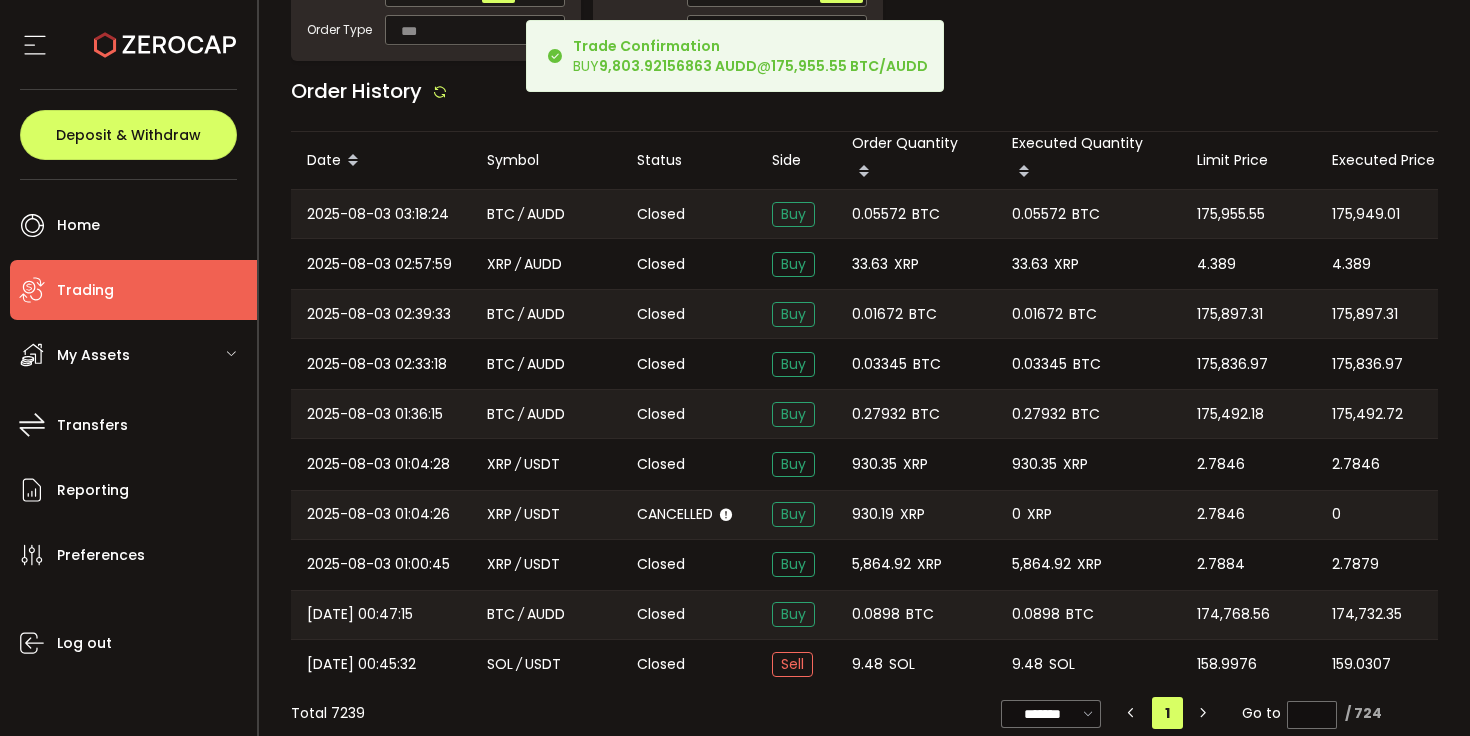 click on "0.05572" at bounding box center (879, 214) 